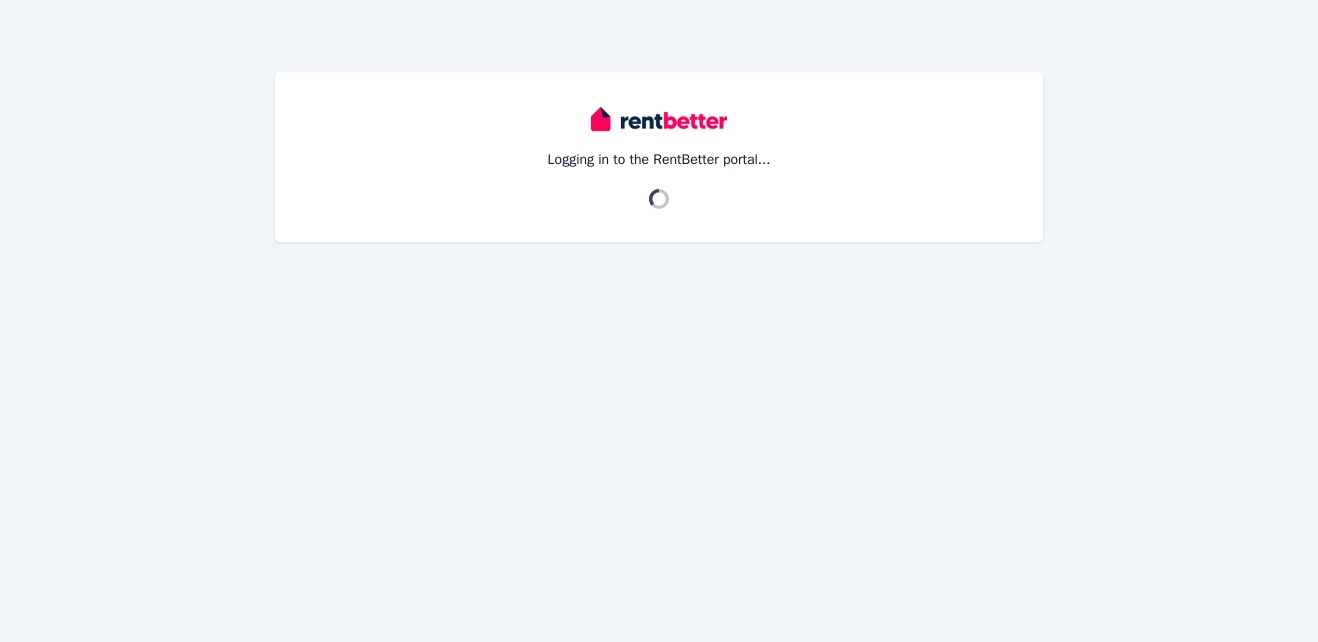 scroll, scrollTop: 0, scrollLeft: 0, axis: both 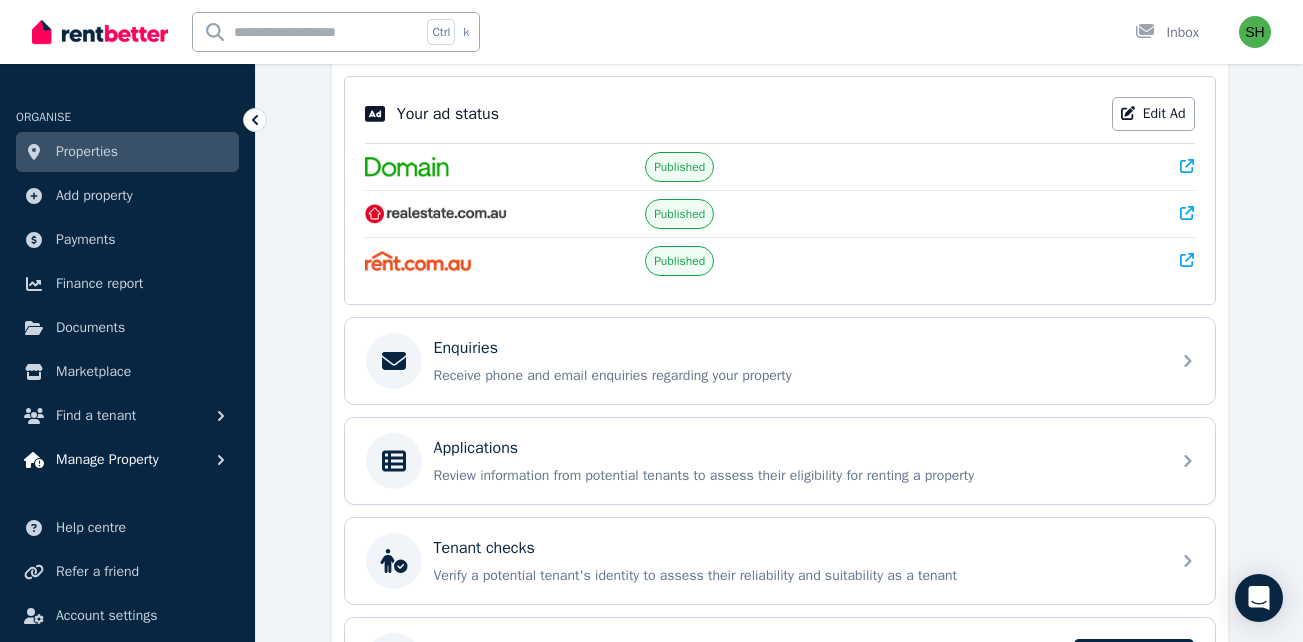 click 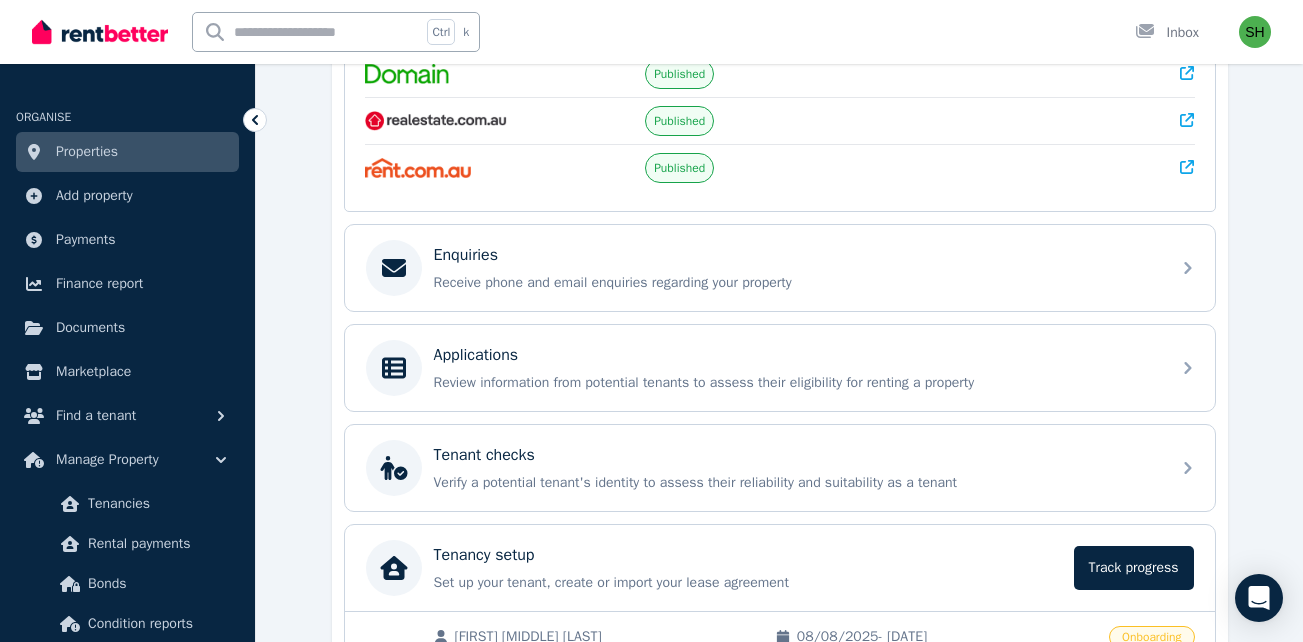 scroll, scrollTop: 561, scrollLeft: 0, axis: vertical 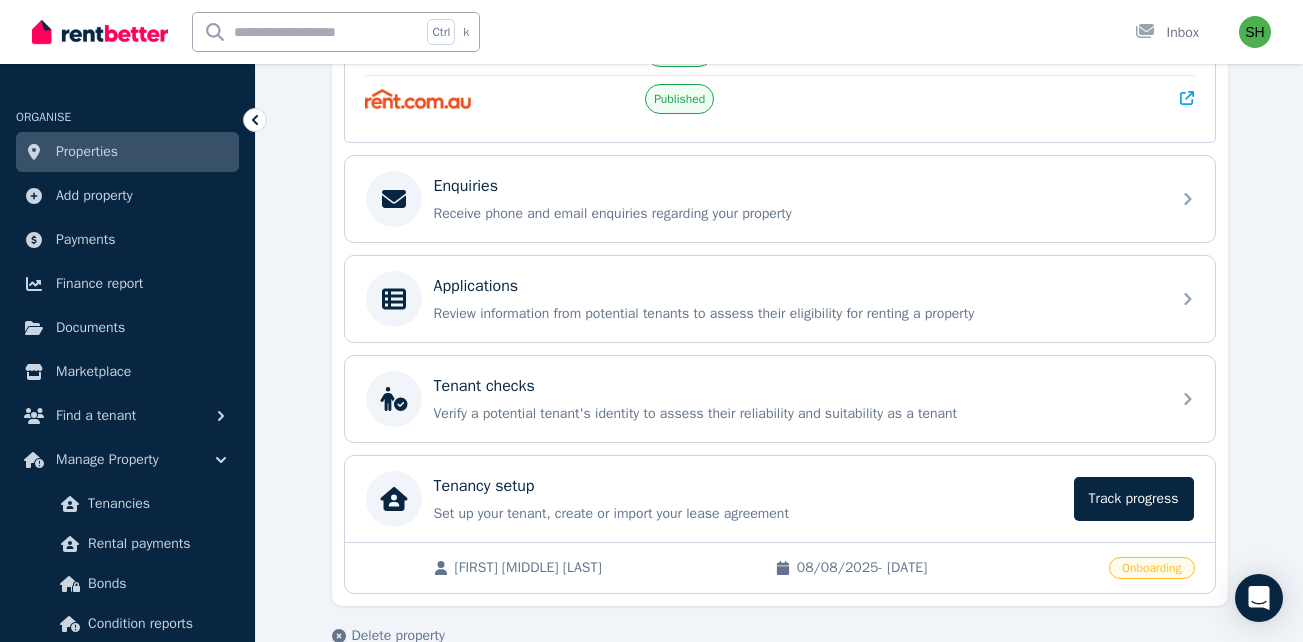 click on "Property overview [NUMBER] [STREET], [CITY] [STATE] [POSTAL_CODE] [NUMBER] [STREET], [CITY] [STATE] [POSTAL_CODE] [NUMBER] [STREET], [CITY] [STATE] [POSTAL_CODE] Residential   House  | For rent Ad:  Published Property ID :  394429 630 per week 3 1 4 Find a tenant Manage my property Your ad status Edit Ad Published Published Published Enquiries Receive phone and email enquiries regarding your property Applications Review information from potential tenants to assess their eligibility for renting a property Tenant checks Verify a potential tenant's identity to assess their reliability and suitability as a tenant Tenancy setup Set up your tenant, create or import your lease agreement Track progress Track progress [FIRST] [MIDDLE] [LAST] [DATE]  -   [DATE] Onboarding Delete property" at bounding box center [779, 136] 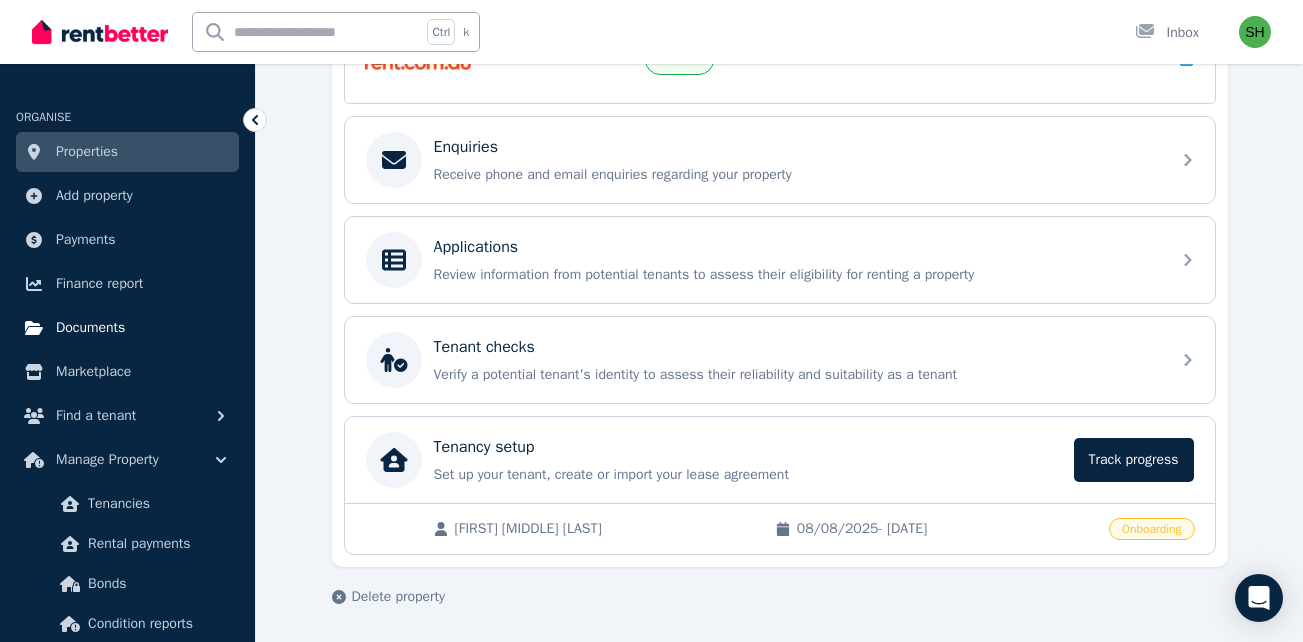 scroll, scrollTop: 601, scrollLeft: 0, axis: vertical 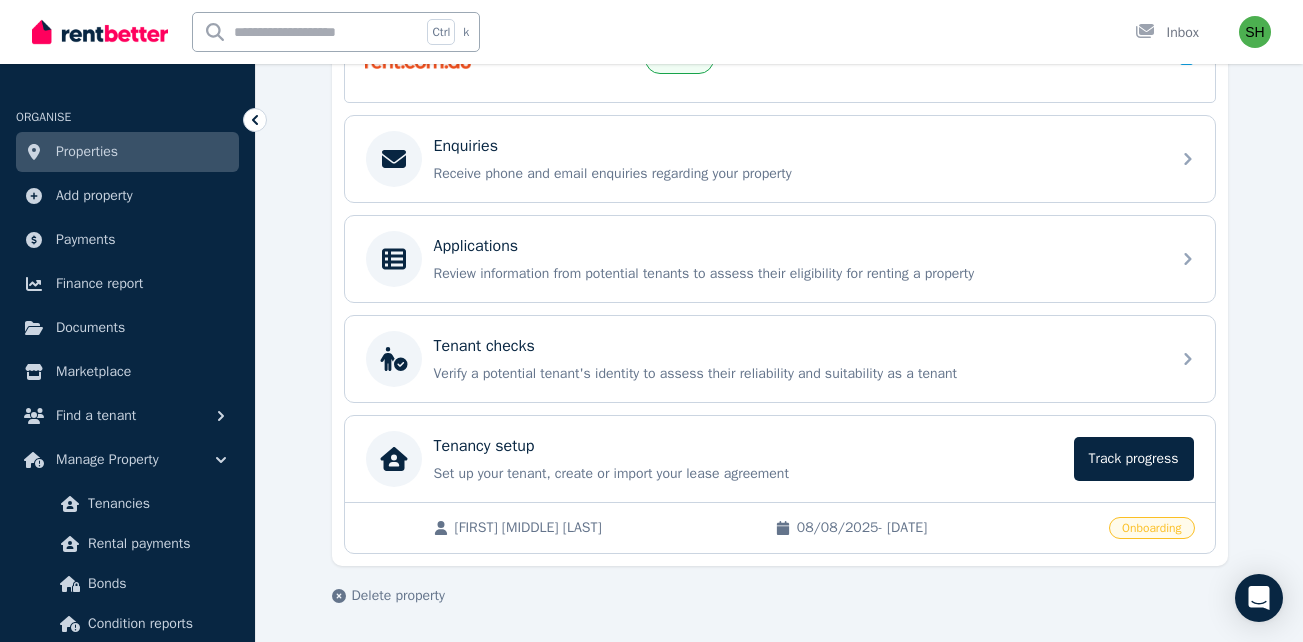 drag, startPoint x: 192, startPoint y: 377, endPoint x: 247, endPoint y: 392, distance: 57.00877 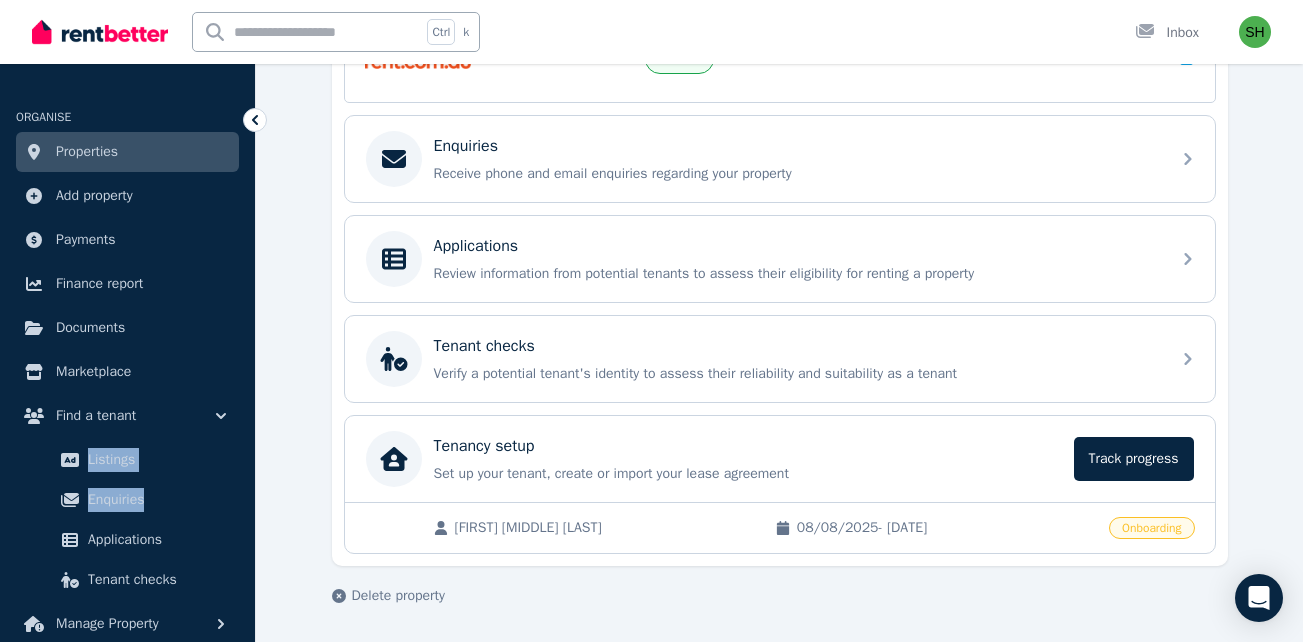 drag, startPoint x: 243, startPoint y: 414, endPoint x: 245, endPoint y: 515, distance: 101.0198 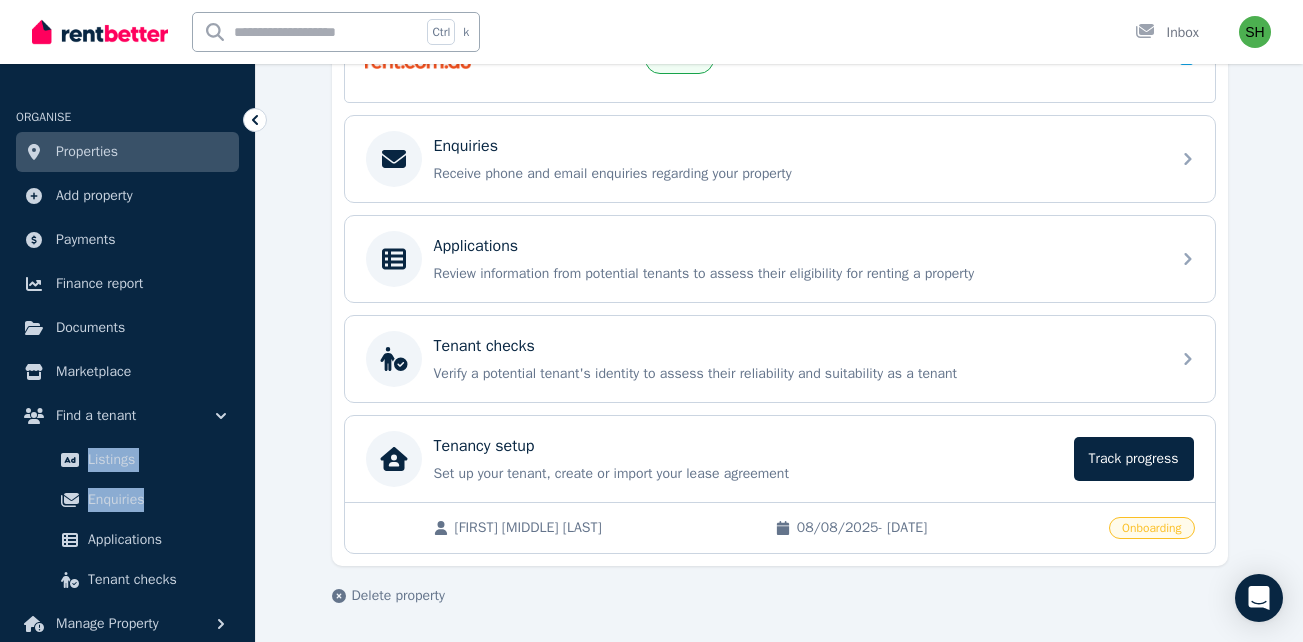 click on "ORGANISE Properties Add property Payments Finance report Documents Marketplace Find a tenant Listings Enquiries Applications Tenant checks Manage Property" at bounding box center (127, 364) 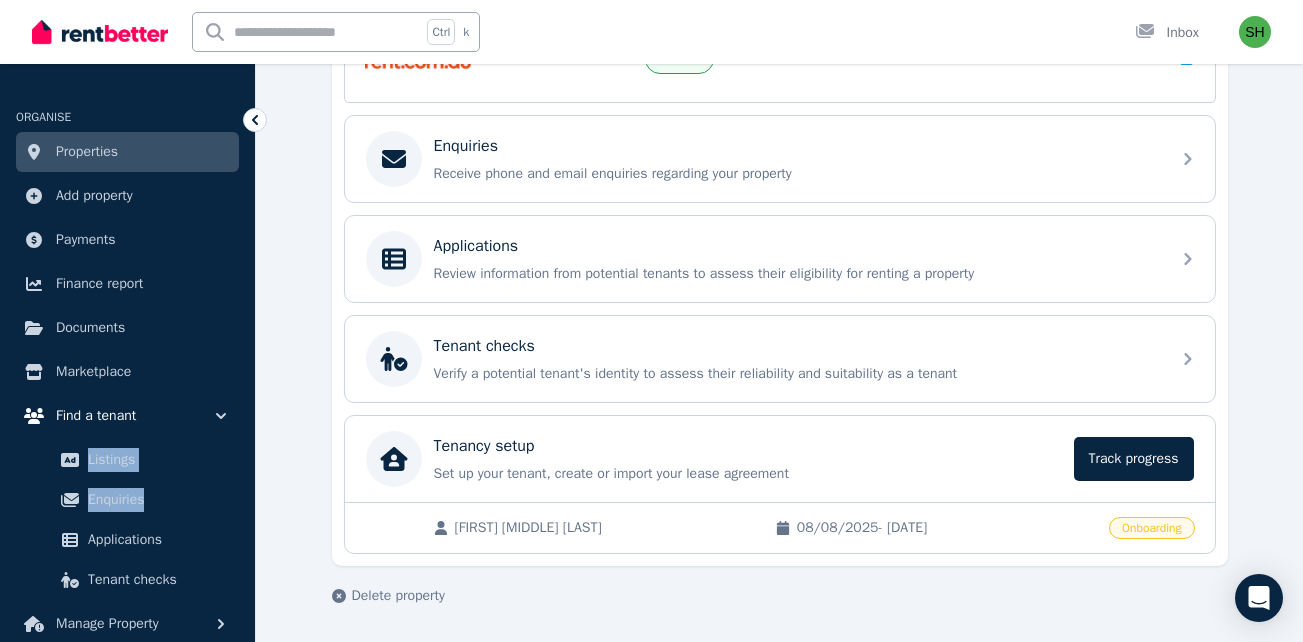 drag, startPoint x: 245, startPoint y: 515, endPoint x: 216, endPoint y: 411, distance: 107.96759 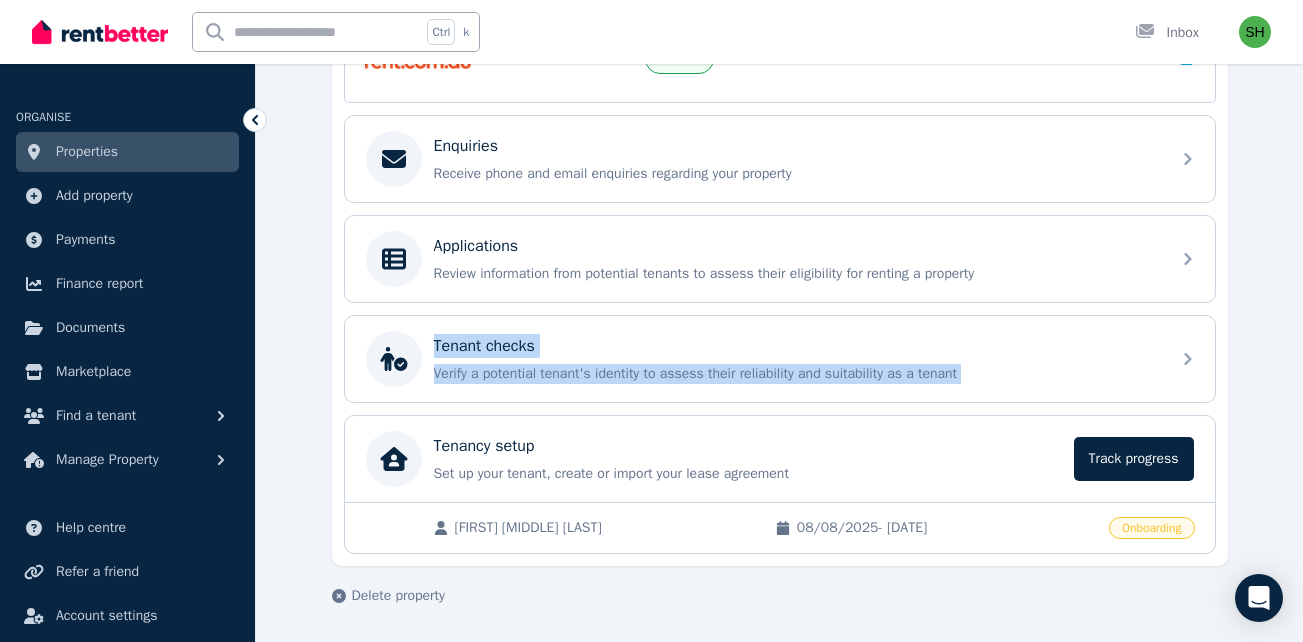 drag, startPoint x: 311, startPoint y: 351, endPoint x: 301, endPoint y: 474, distance: 123.40584 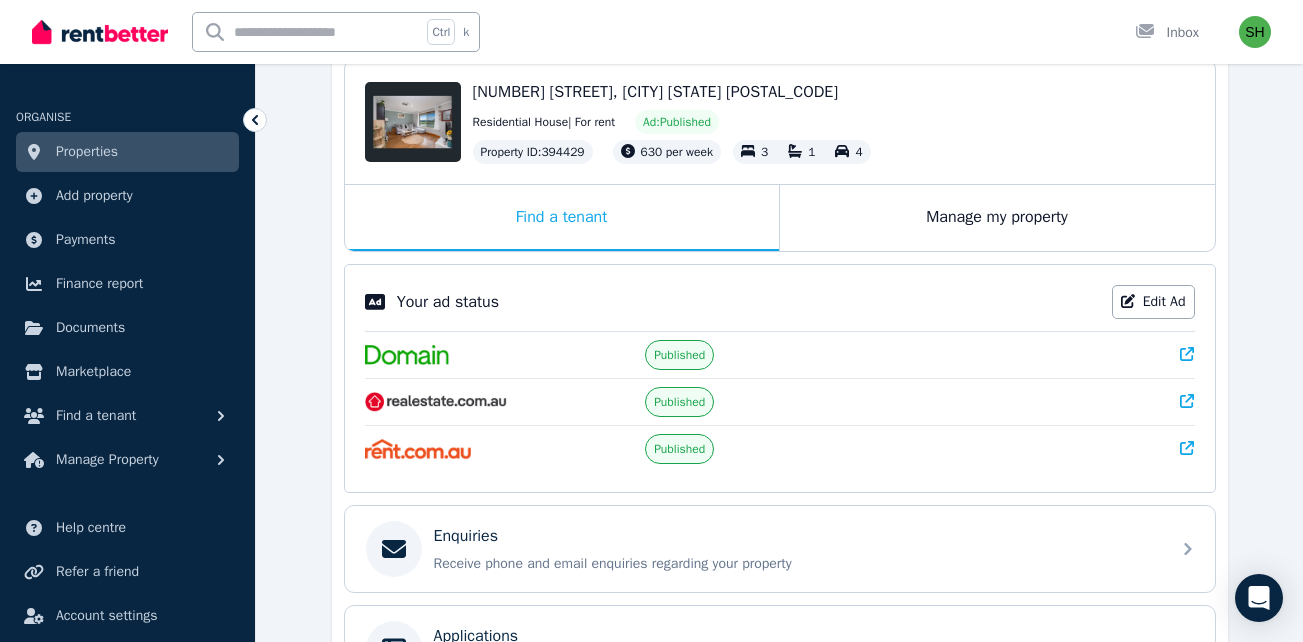 scroll, scrollTop: 601, scrollLeft: 0, axis: vertical 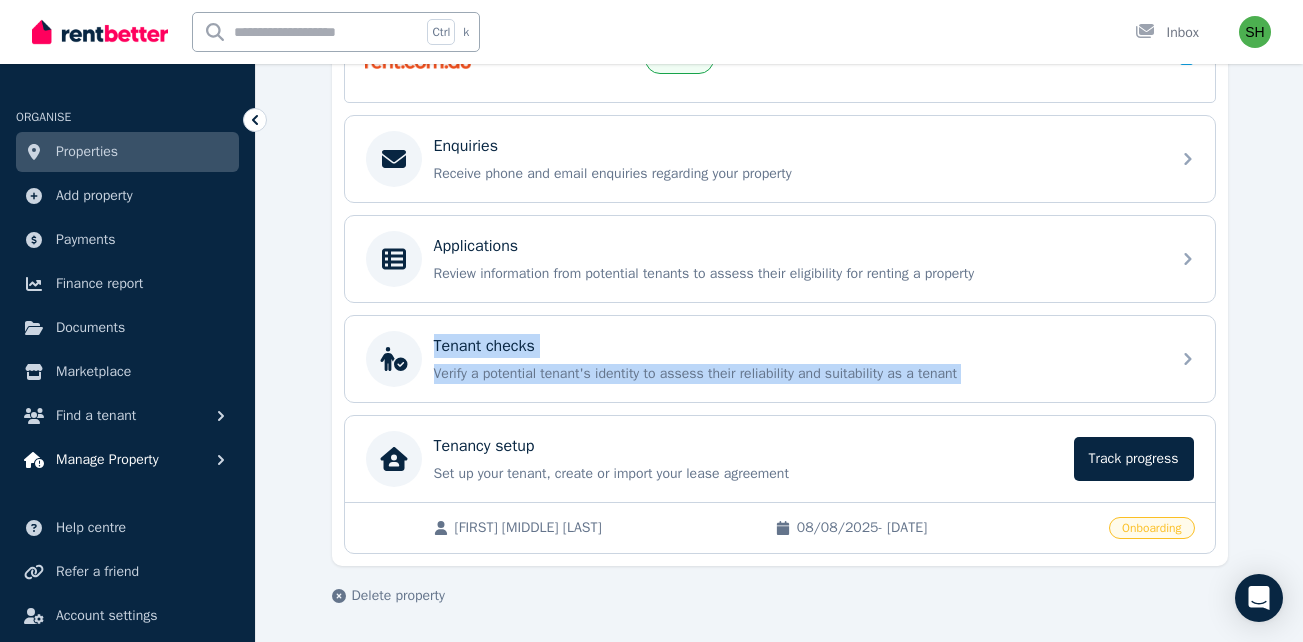 click on "Manage Property" at bounding box center (107, 460) 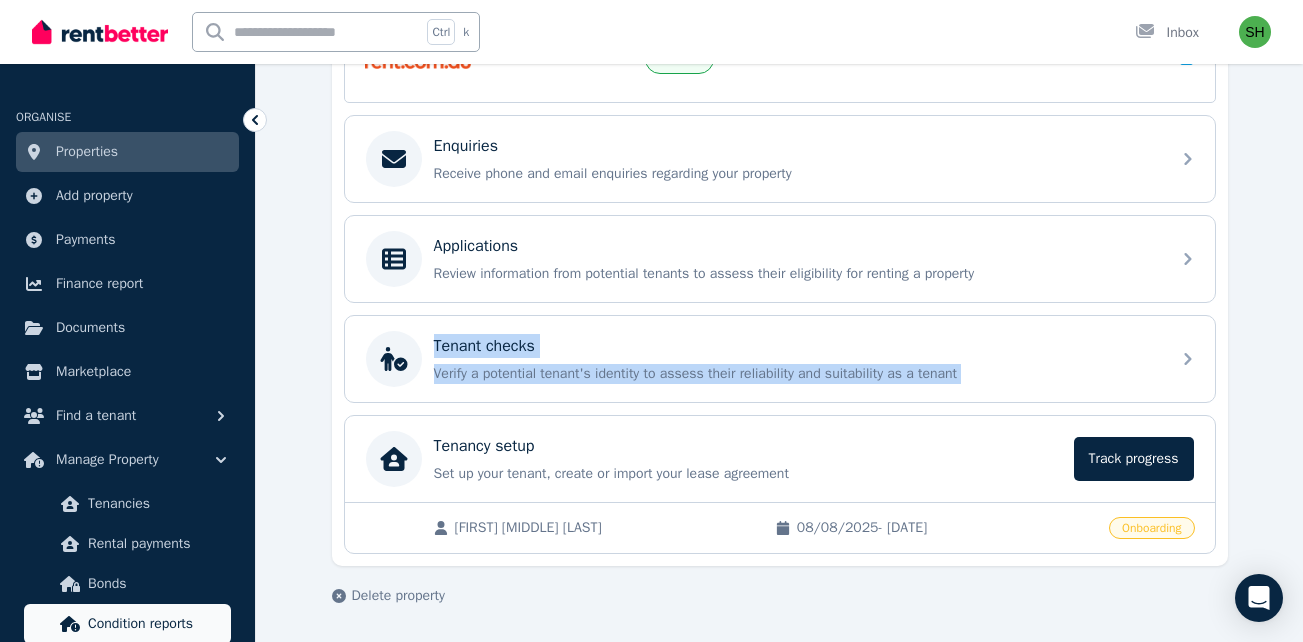 type 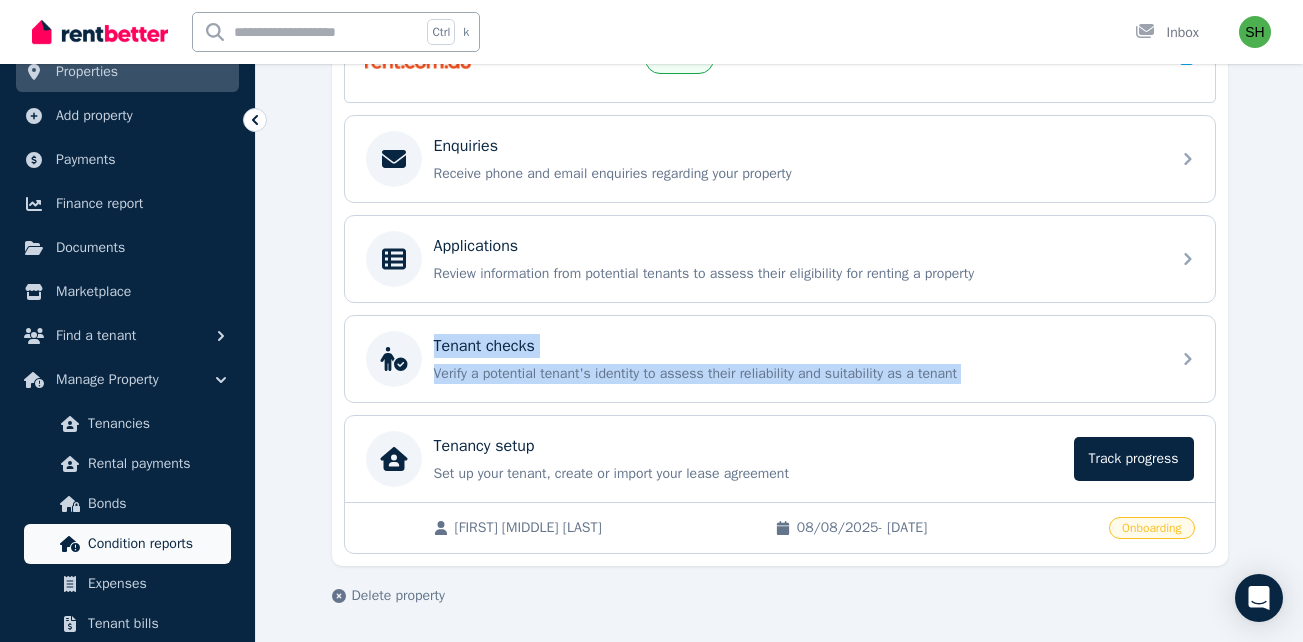 scroll, scrollTop: 120, scrollLeft: 0, axis: vertical 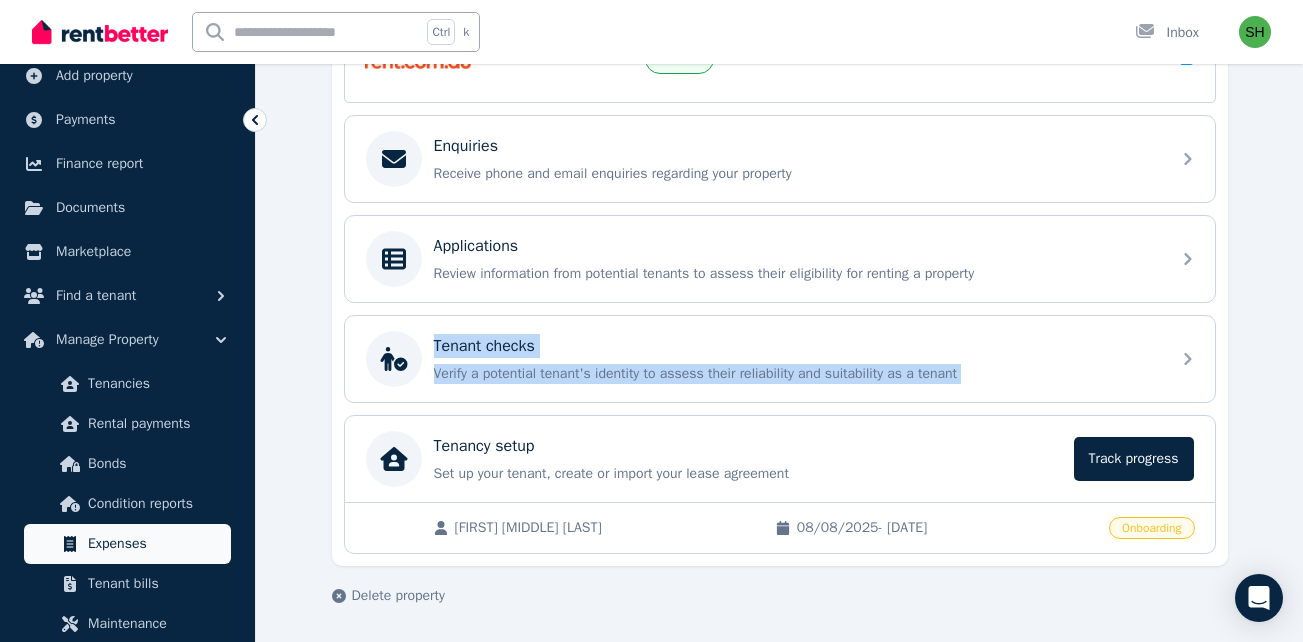 click on "Expenses" at bounding box center (155, 544) 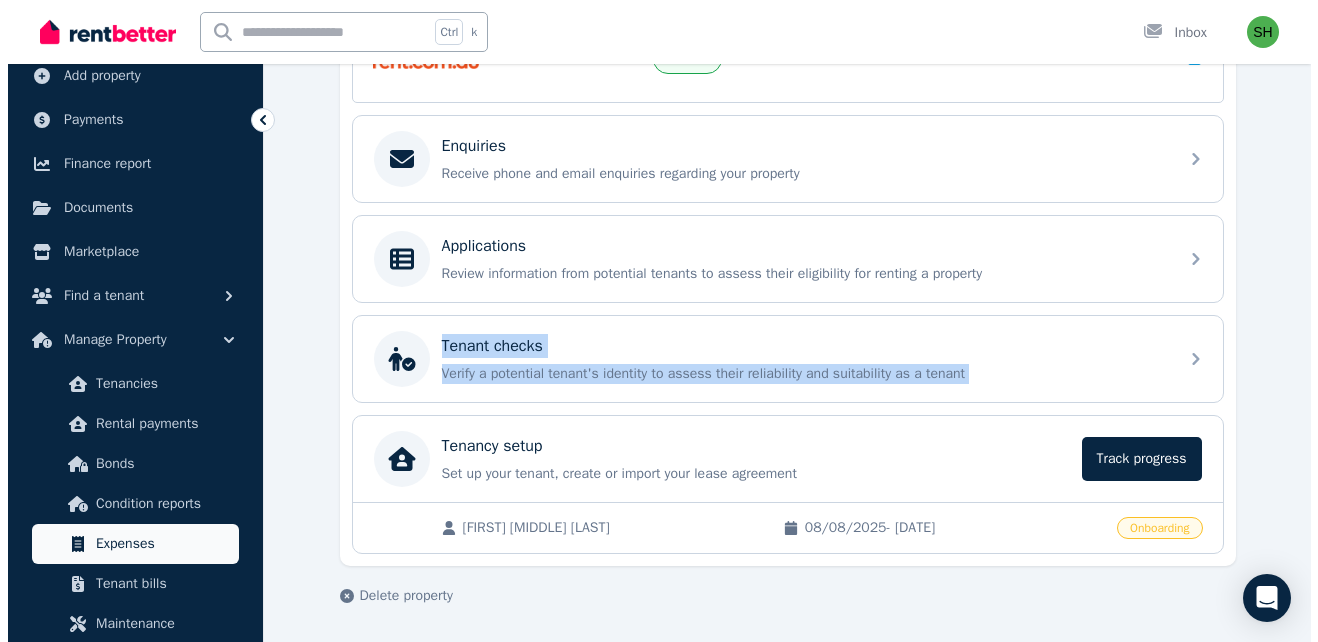 scroll, scrollTop: 0, scrollLeft: 0, axis: both 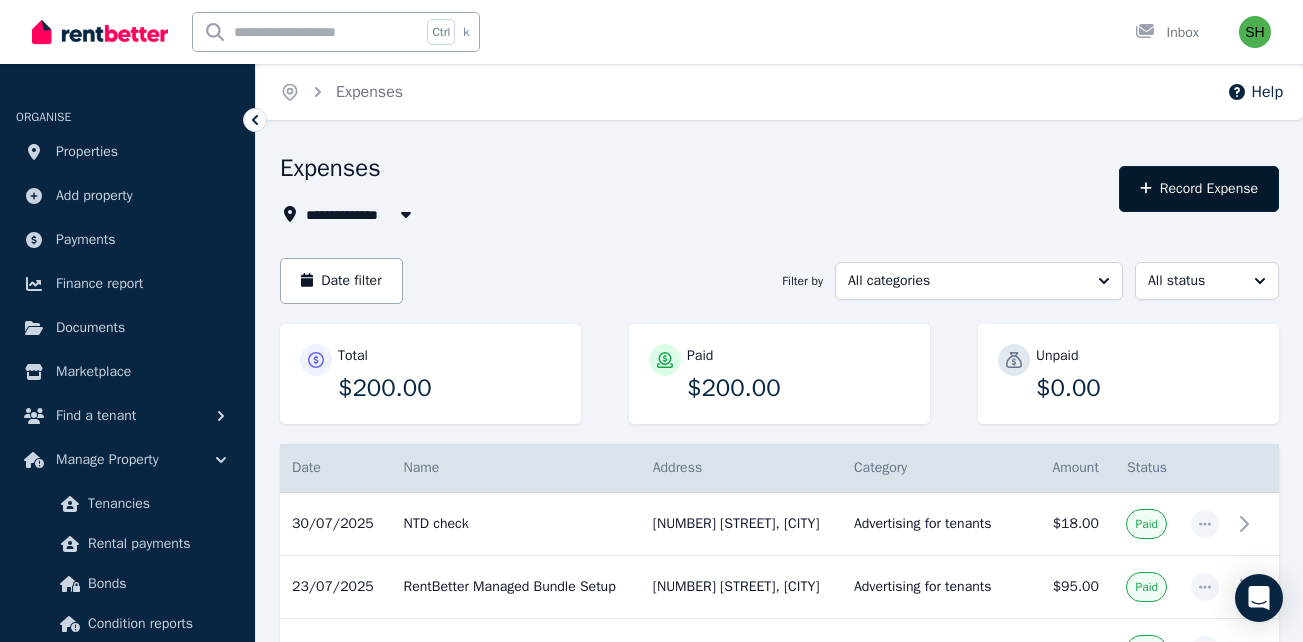 click on "Record Expense" at bounding box center (1199, 189) 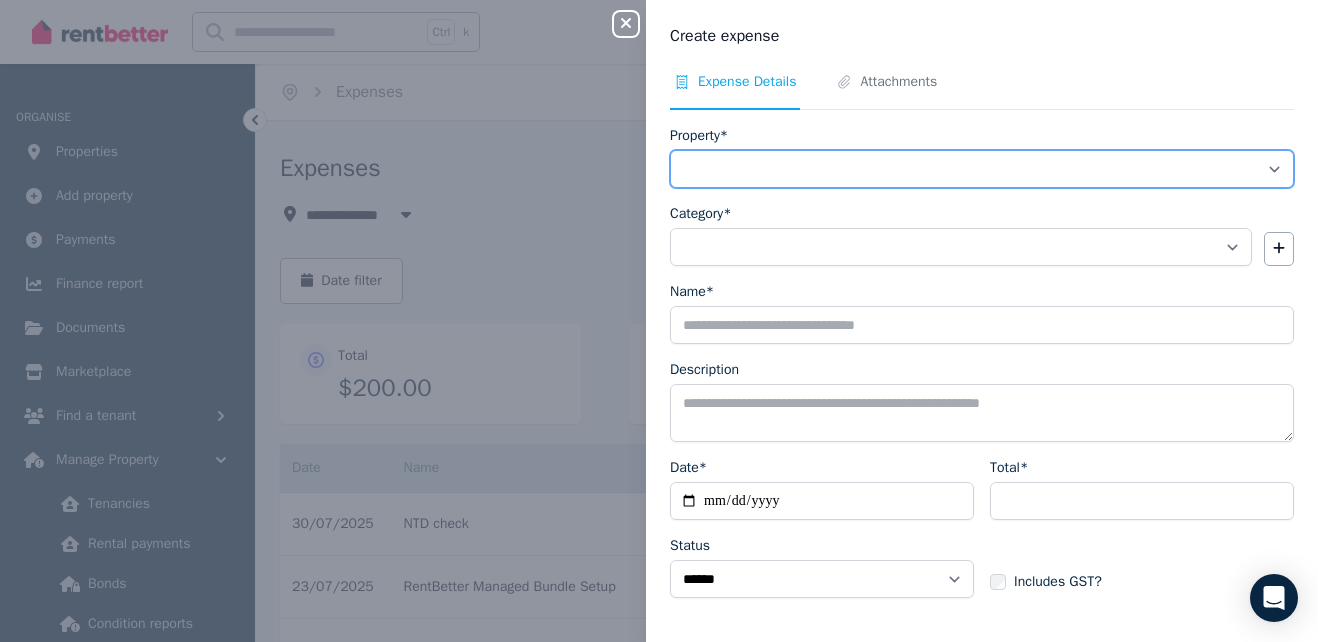 click on "**********" at bounding box center [982, 169] 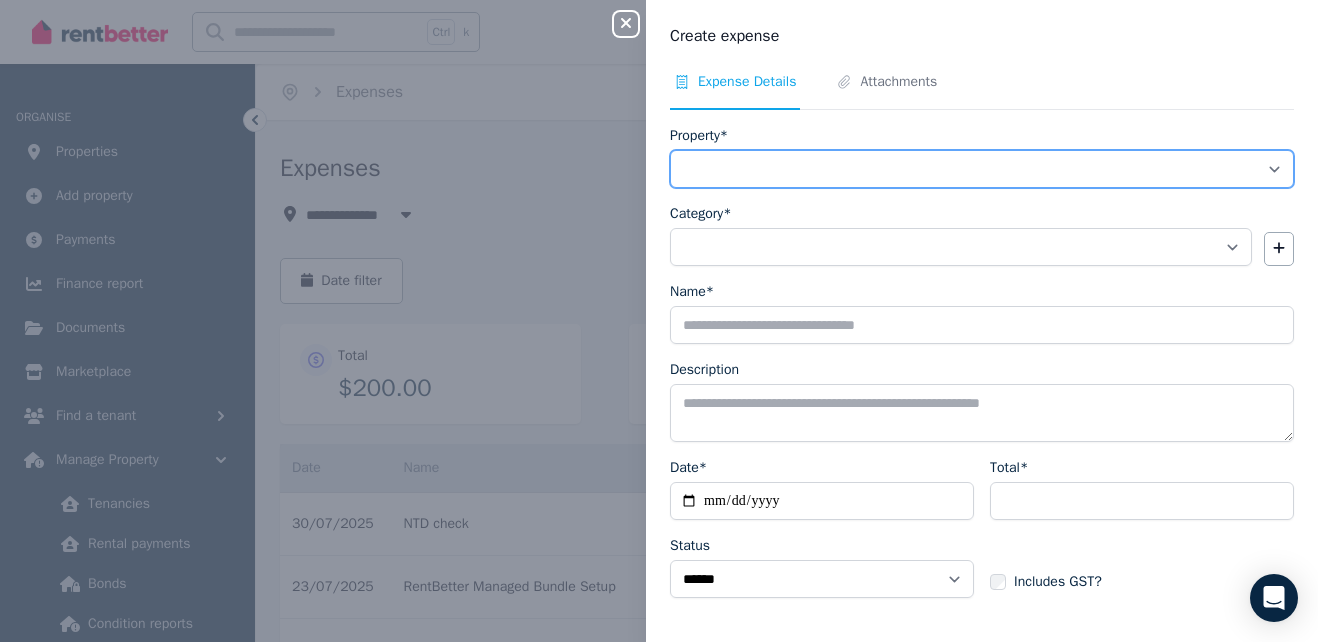 select on "**********" 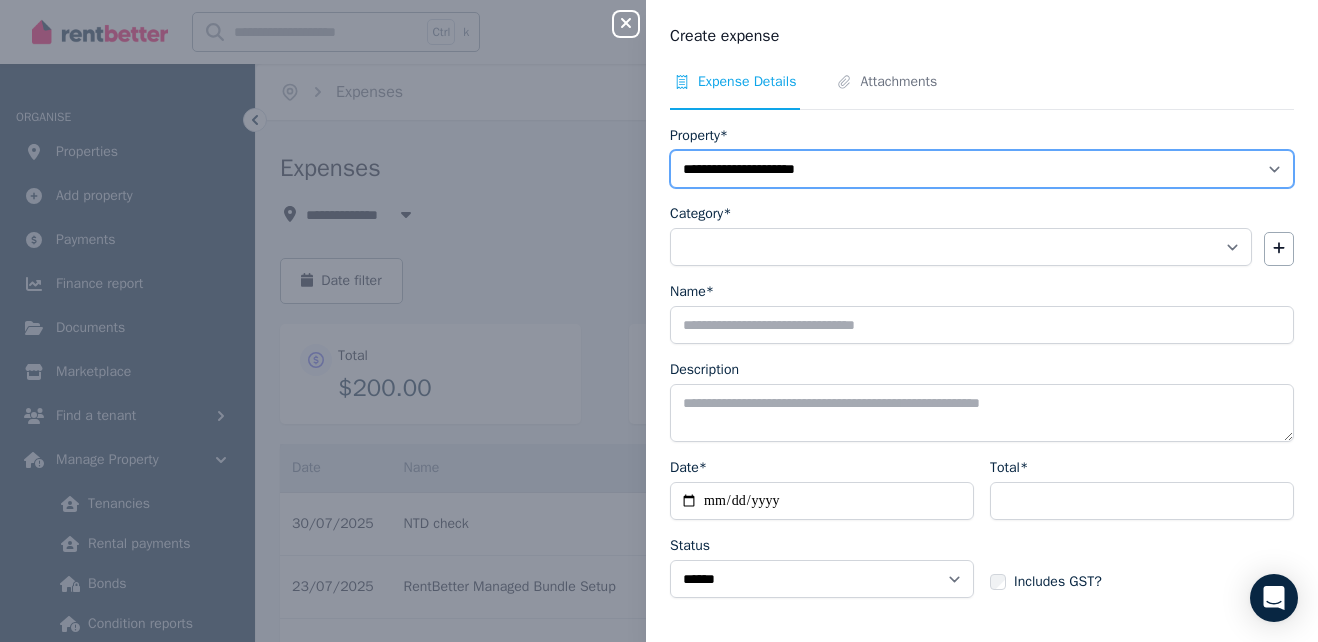 click on "**********" at bounding box center [982, 169] 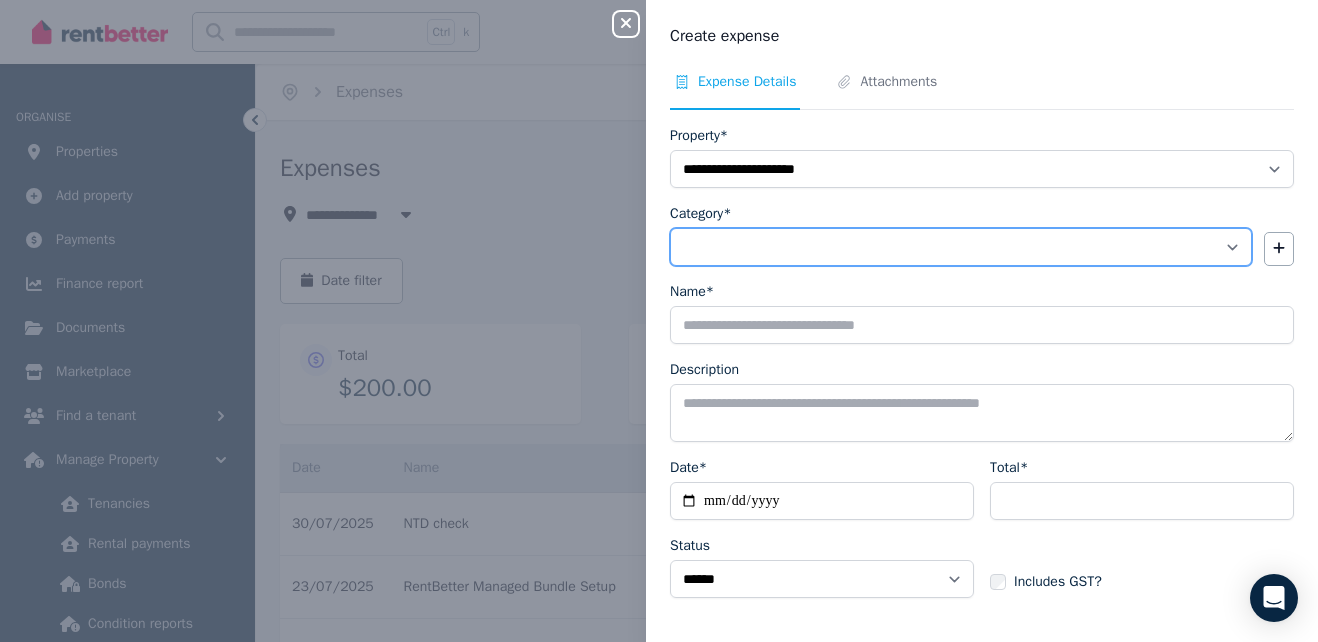 click on "**********" at bounding box center [961, 247] 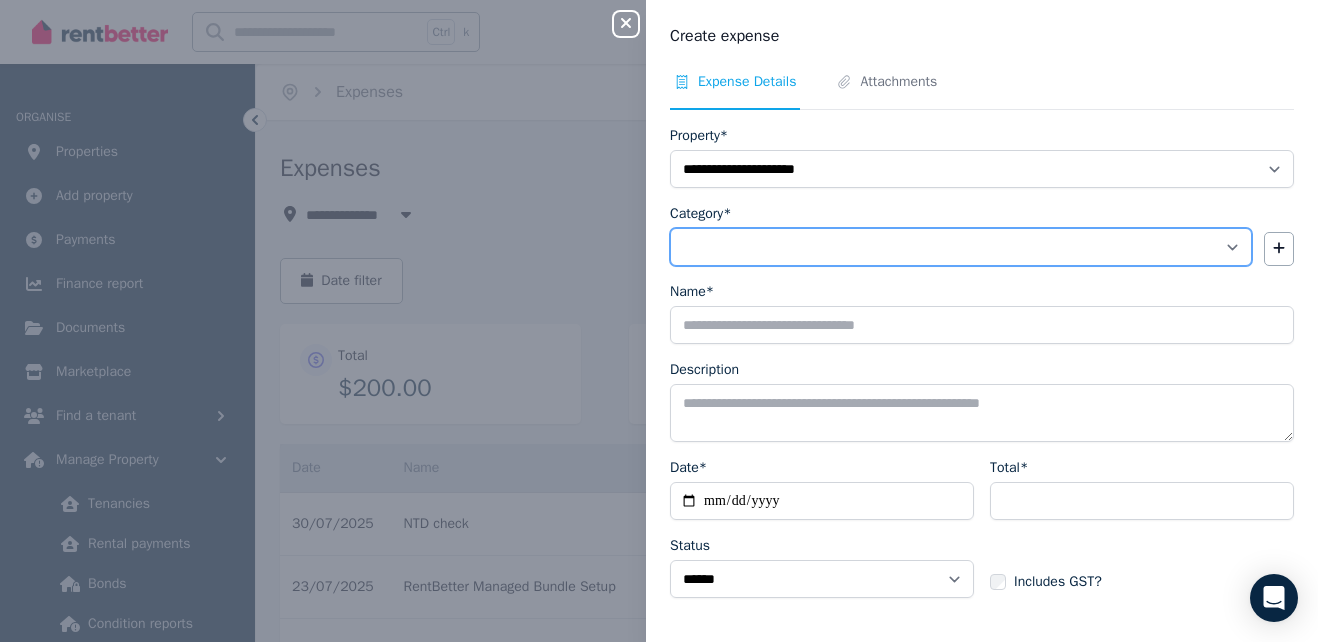 select on "**********" 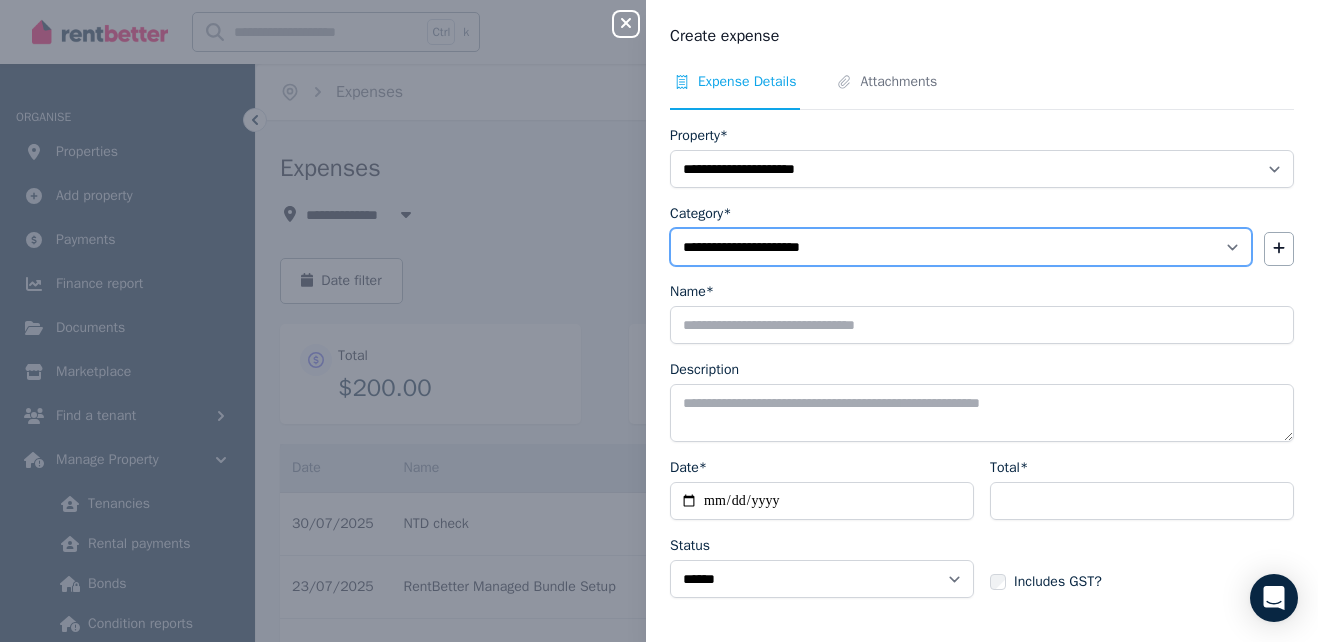 click on "**********" at bounding box center [961, 247] 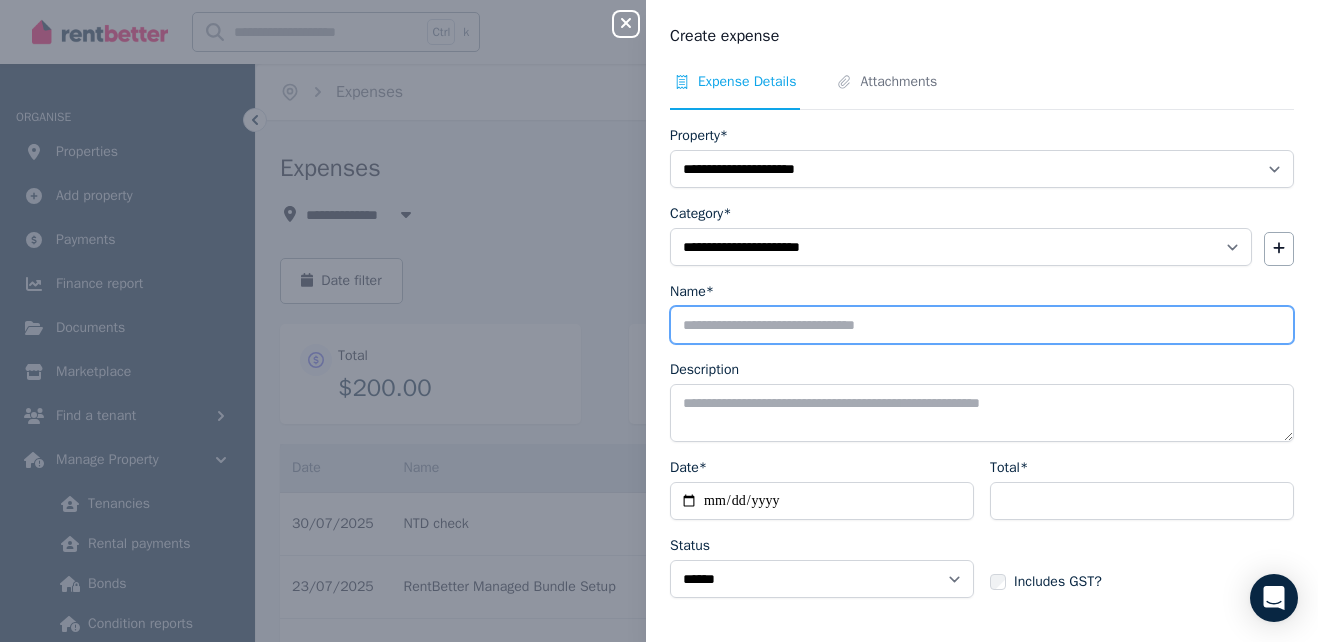 click on "Name*" at bounding box center (982, 325) 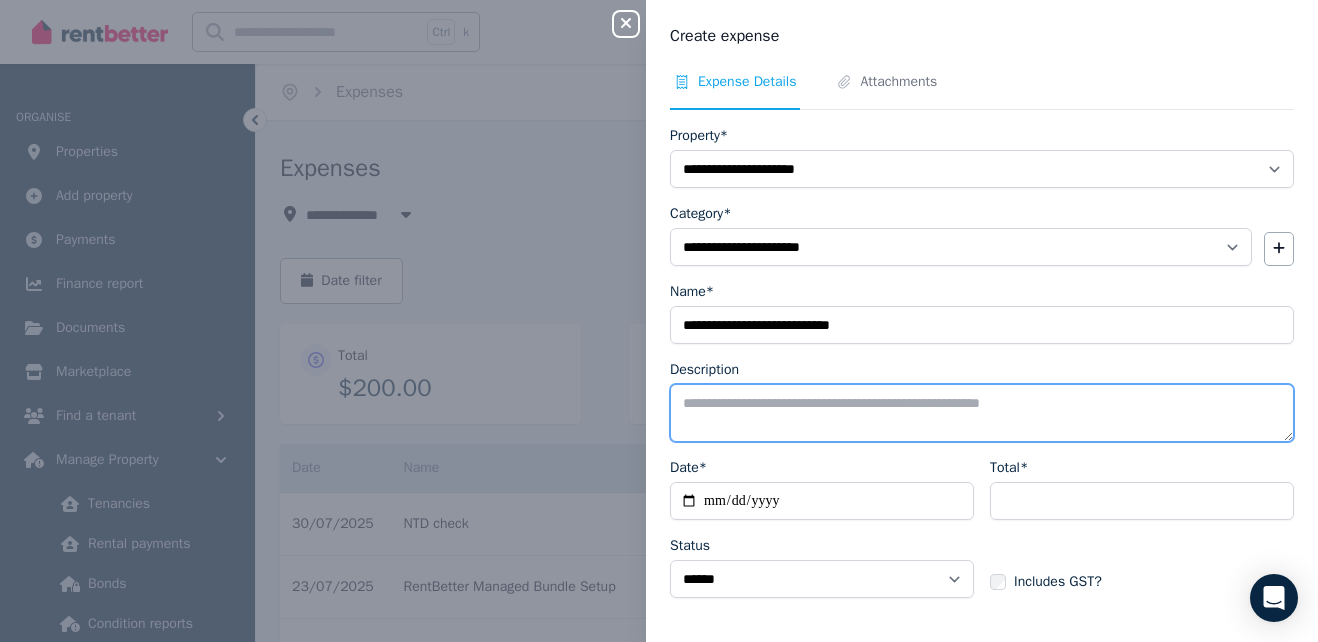 click on "Description" at bounding box center (982, 413) 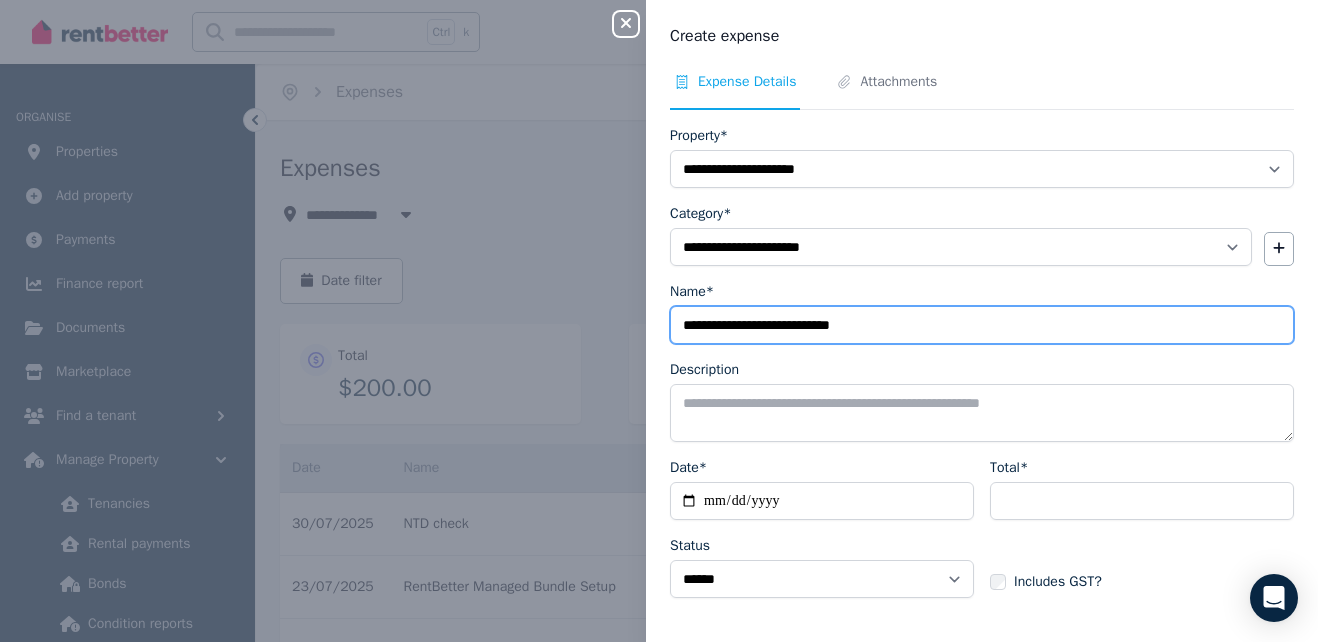 drag, startPoint x: 705, startPoint y: 328, endPoint x: 641, endPoint y: 327, distance: 64.00781 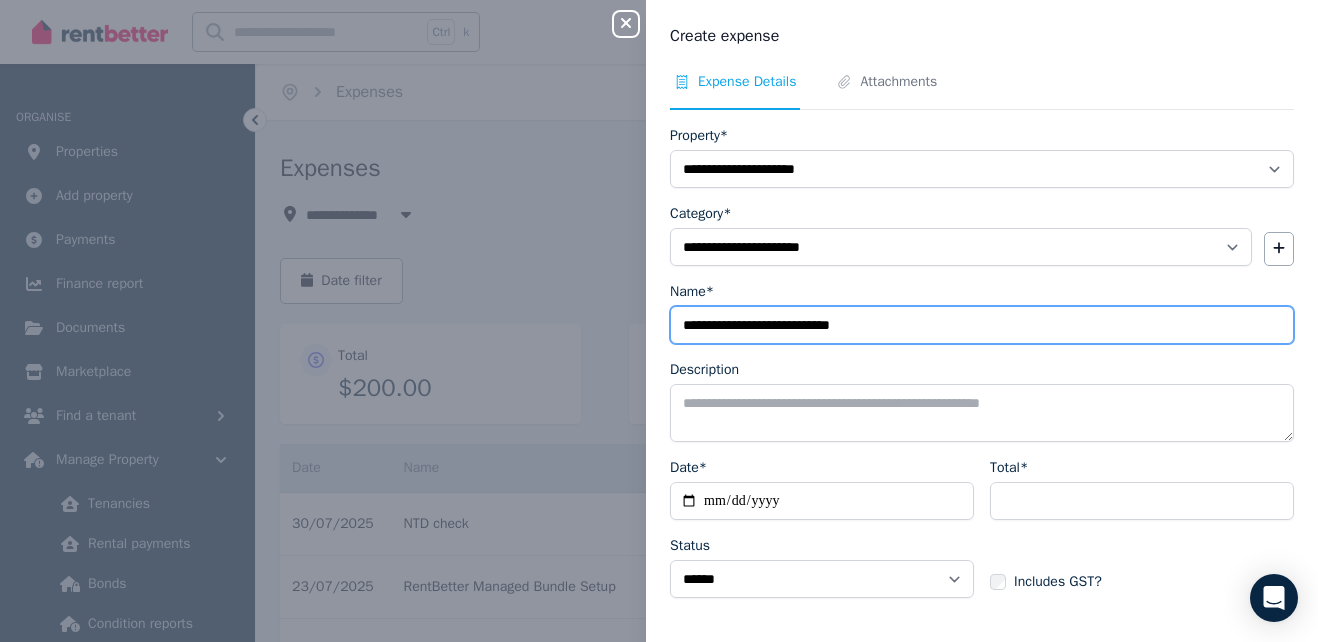 click on "**********" at bounding box center (659, 321) 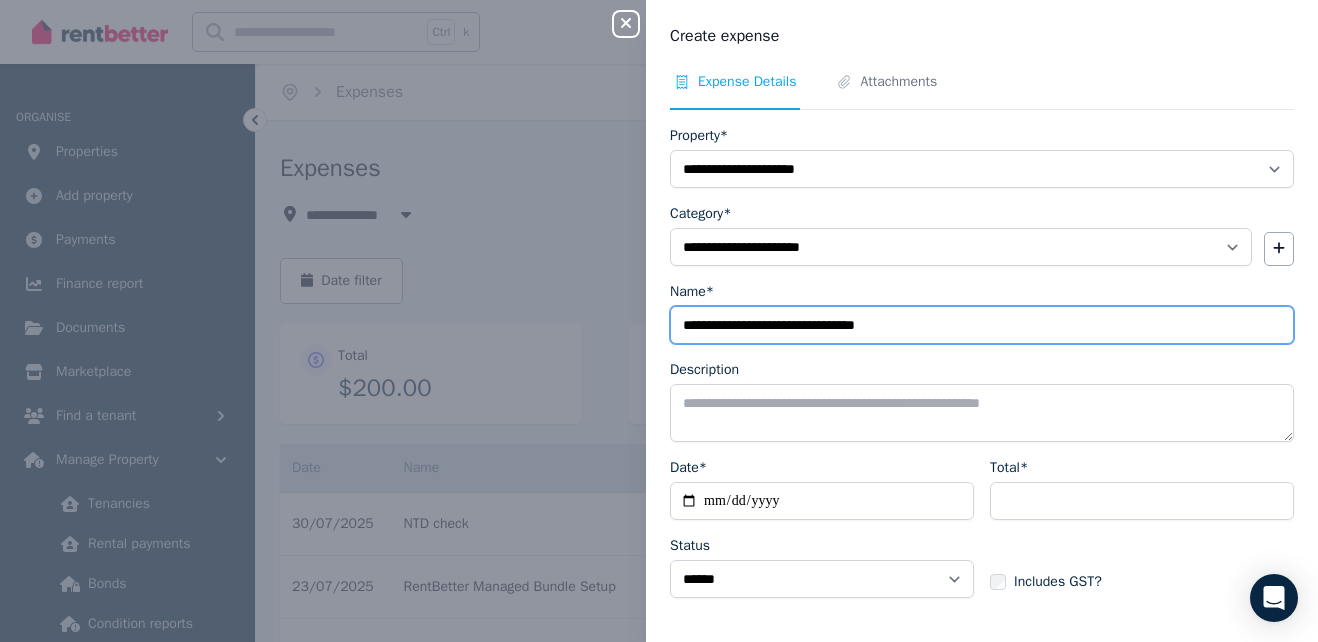 type on "**********" 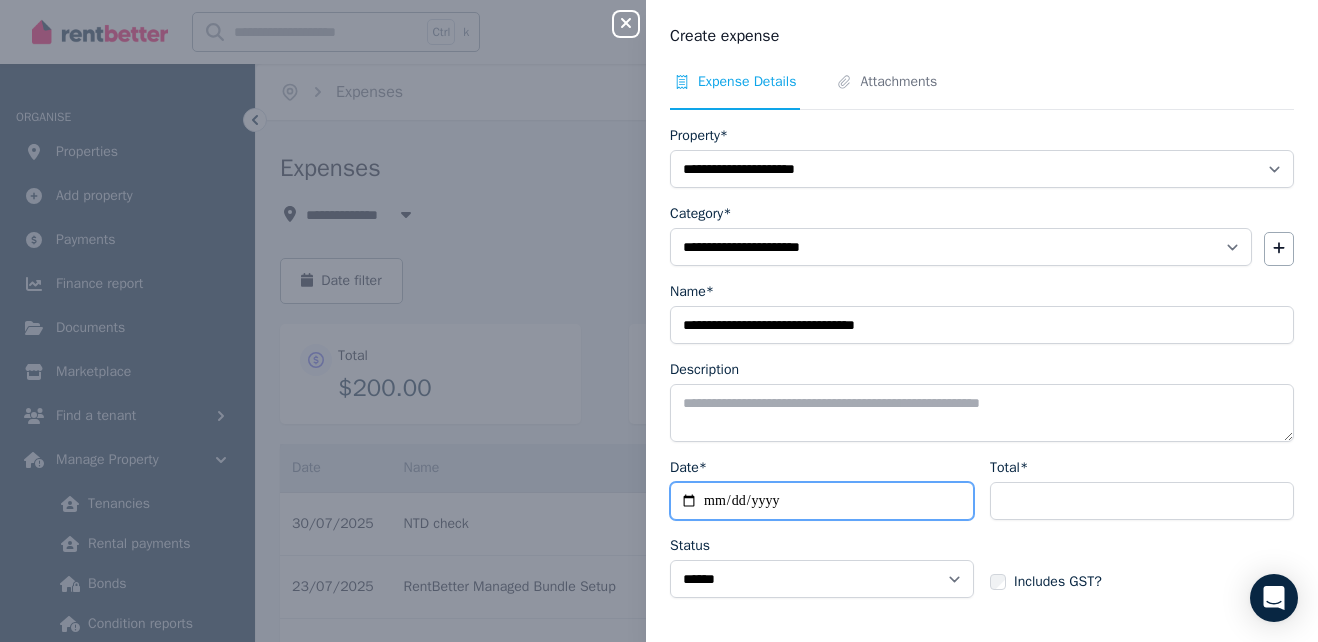 click on "Date*" at bounding box center [822, 501] 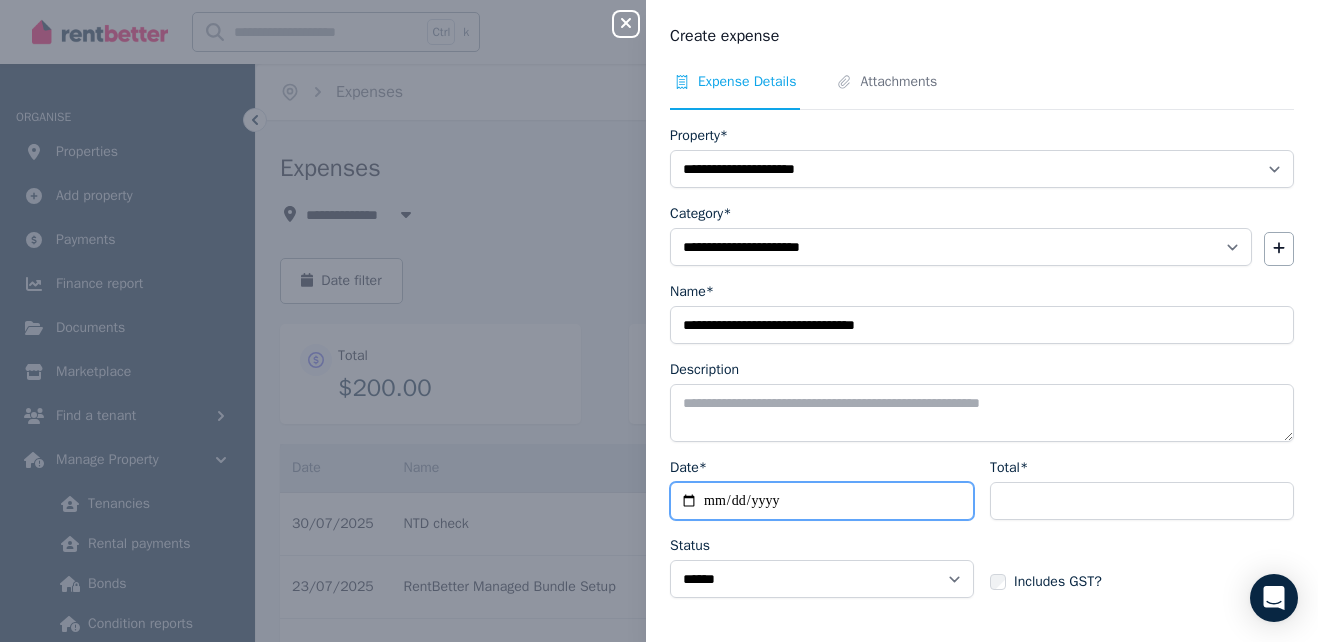 type on "**********" 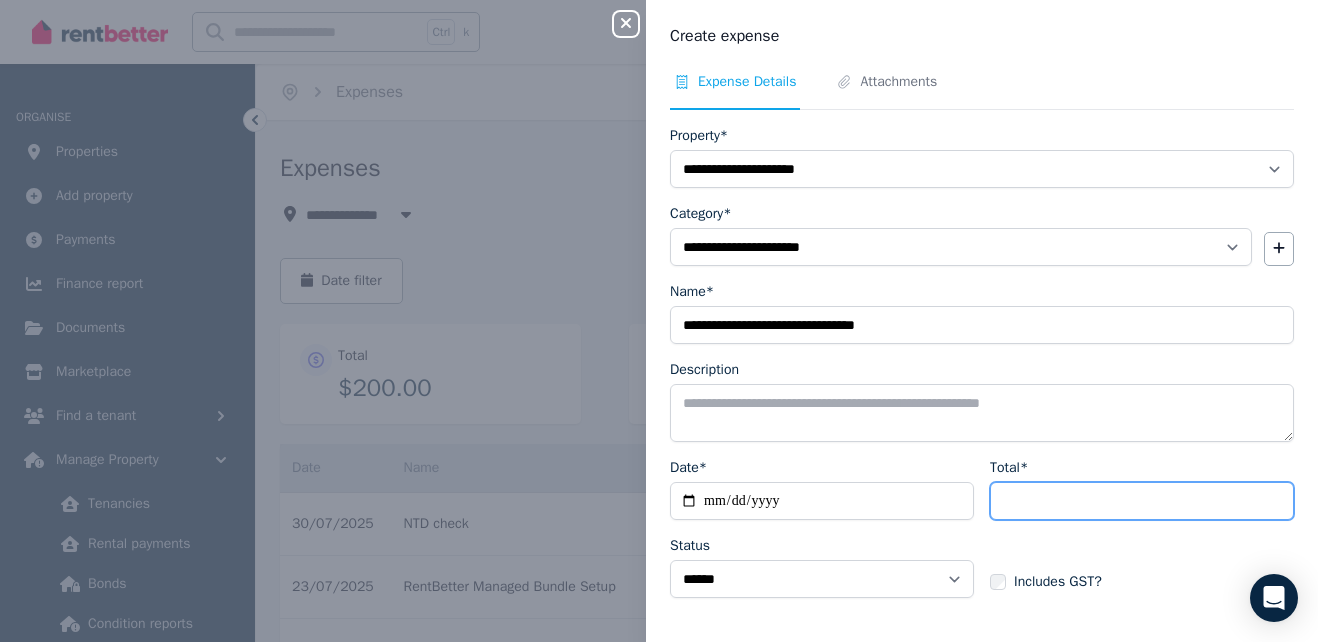 click on "Total*" at bounding box center (1142, 501) 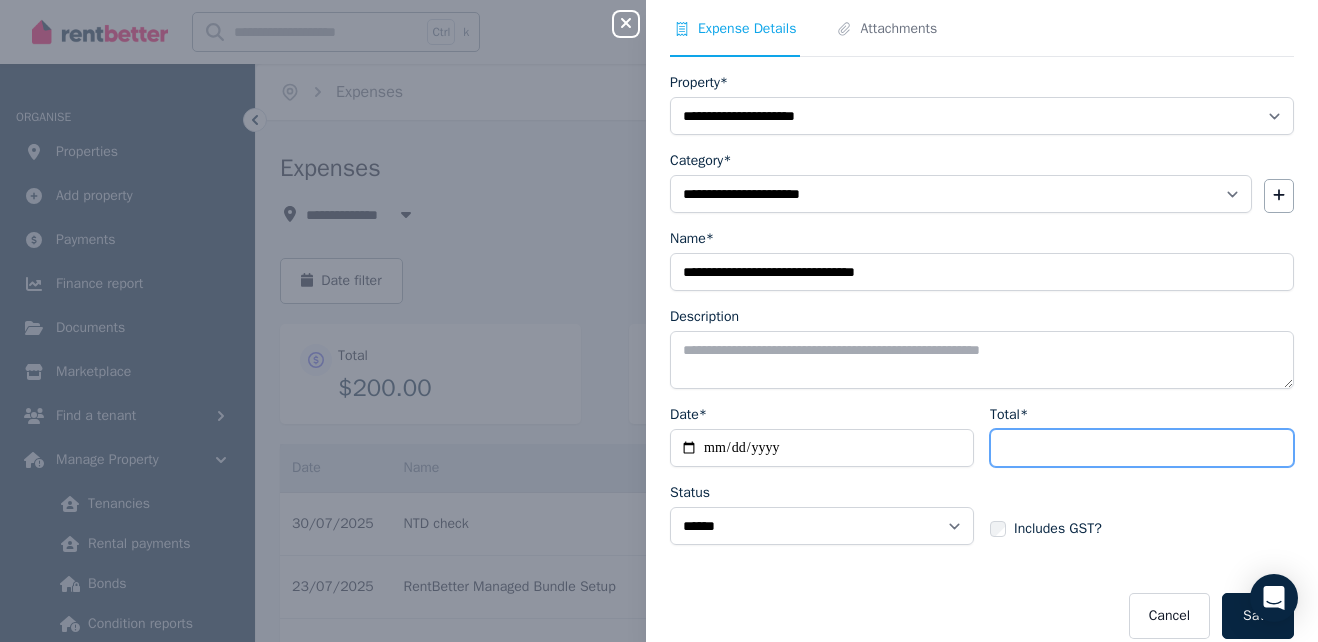 scroll, scrollTop: 74, scrollLeft: 0, axis: vertical 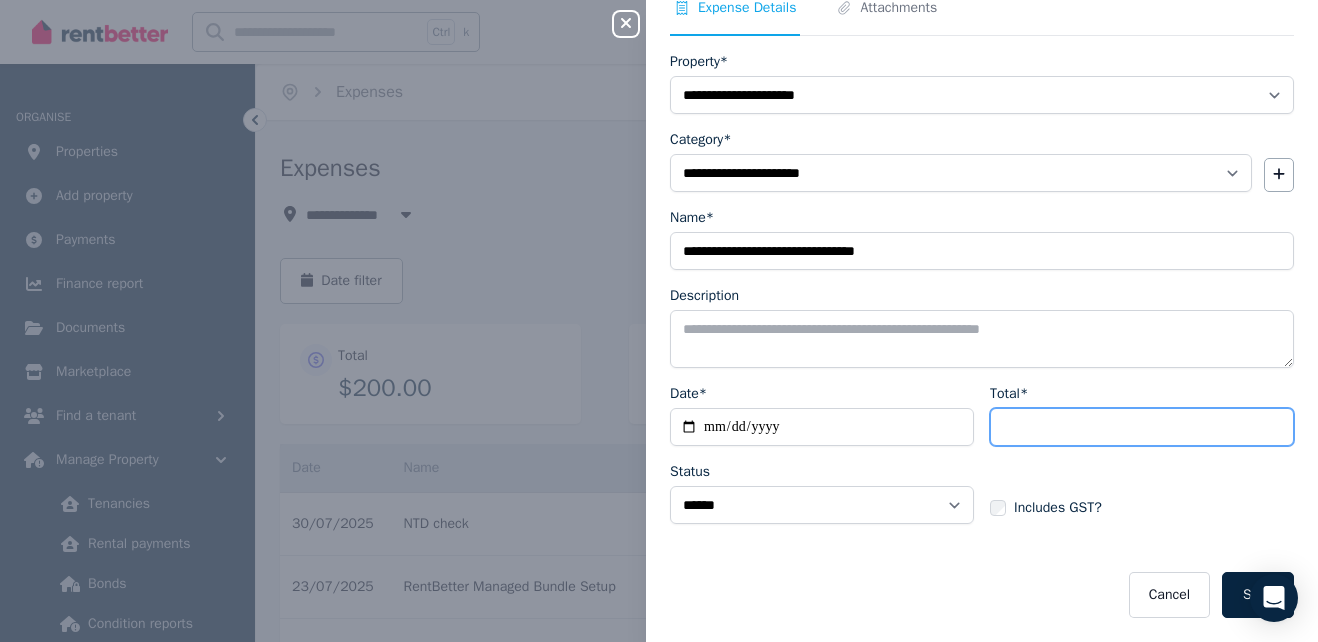 type on "******" 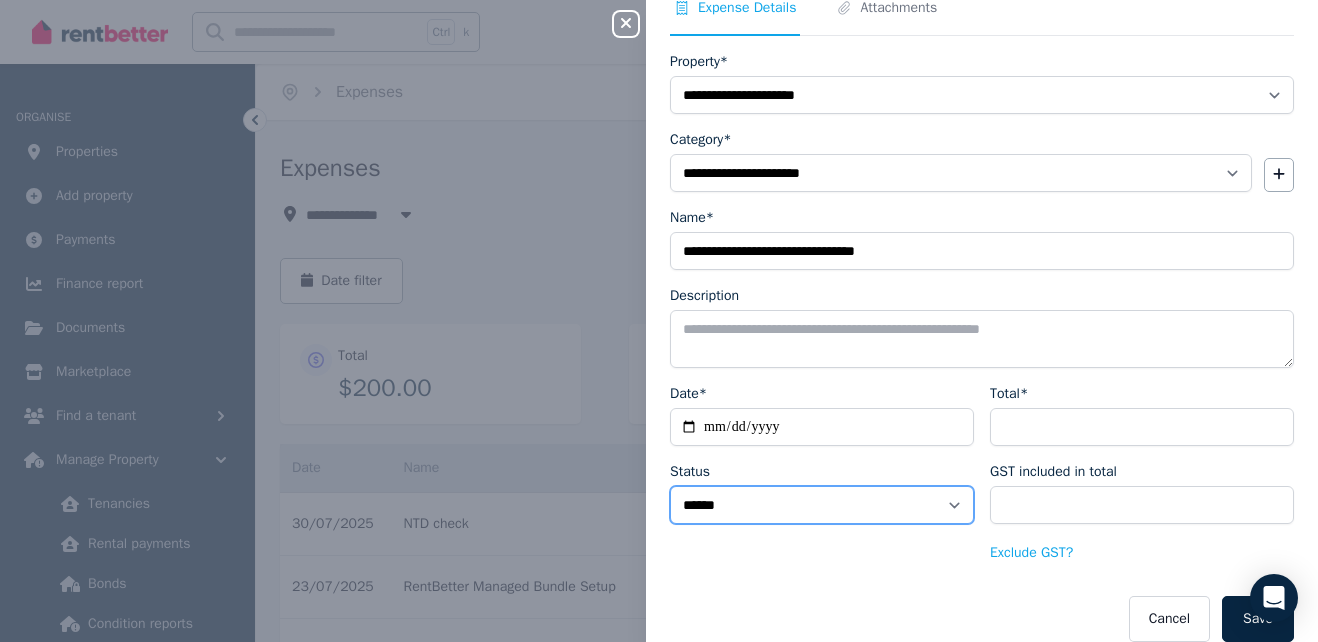 click on "****** ****" at bounding box center [822, 505] 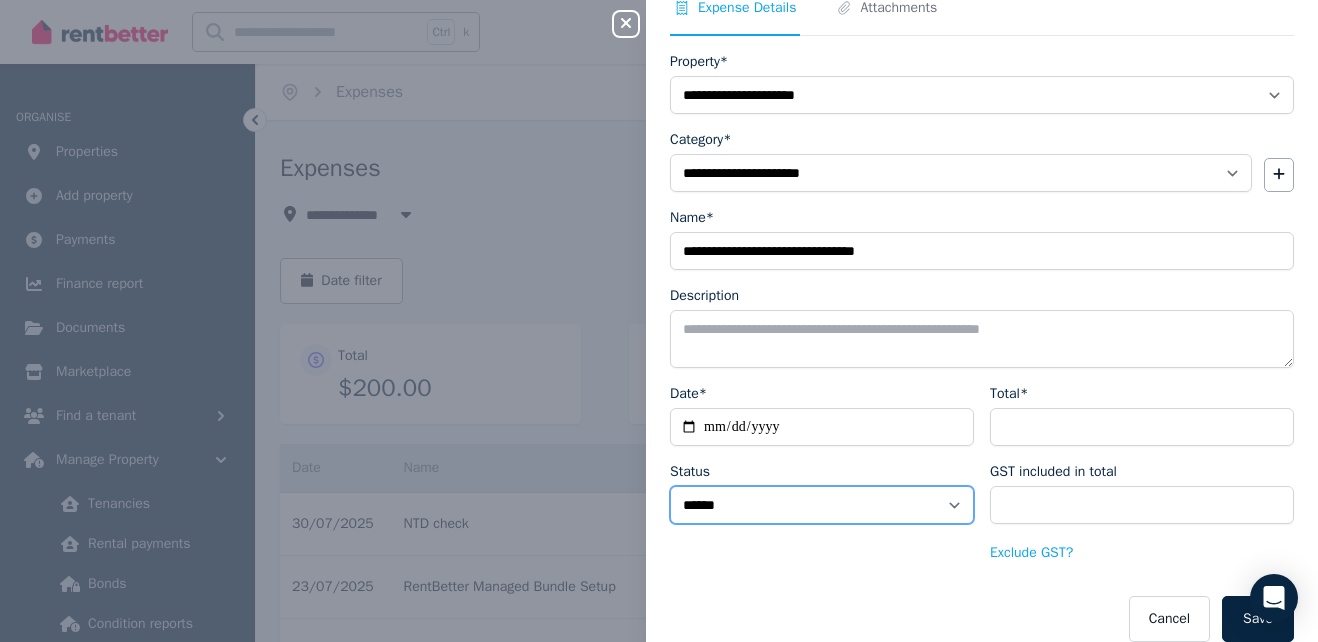 select on "**********" 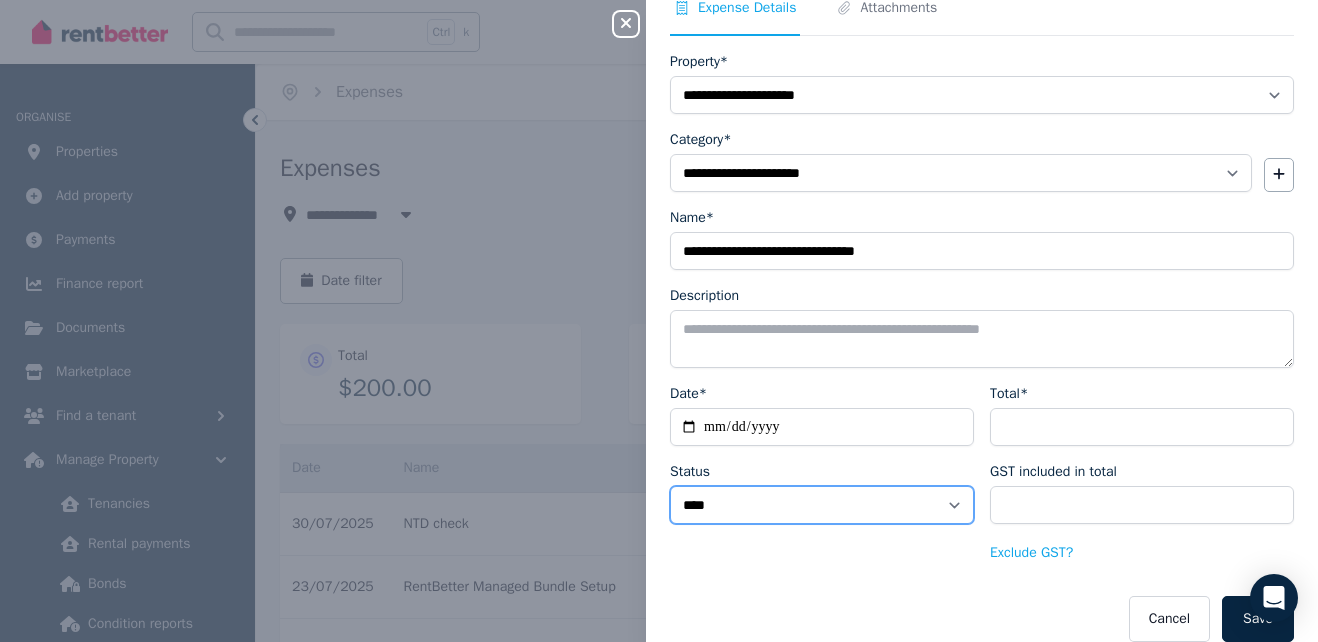 click on "****** ****" at bounding box center [822, 505] 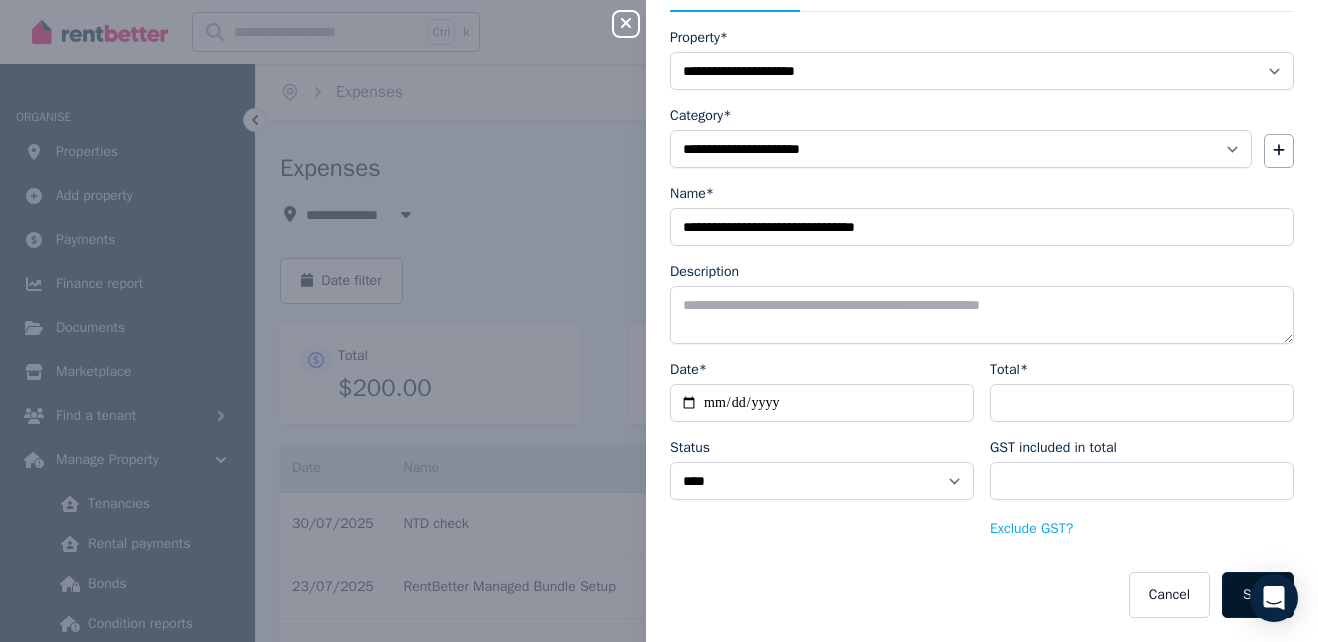 click on "Save" at bounding box center [1258, 595] 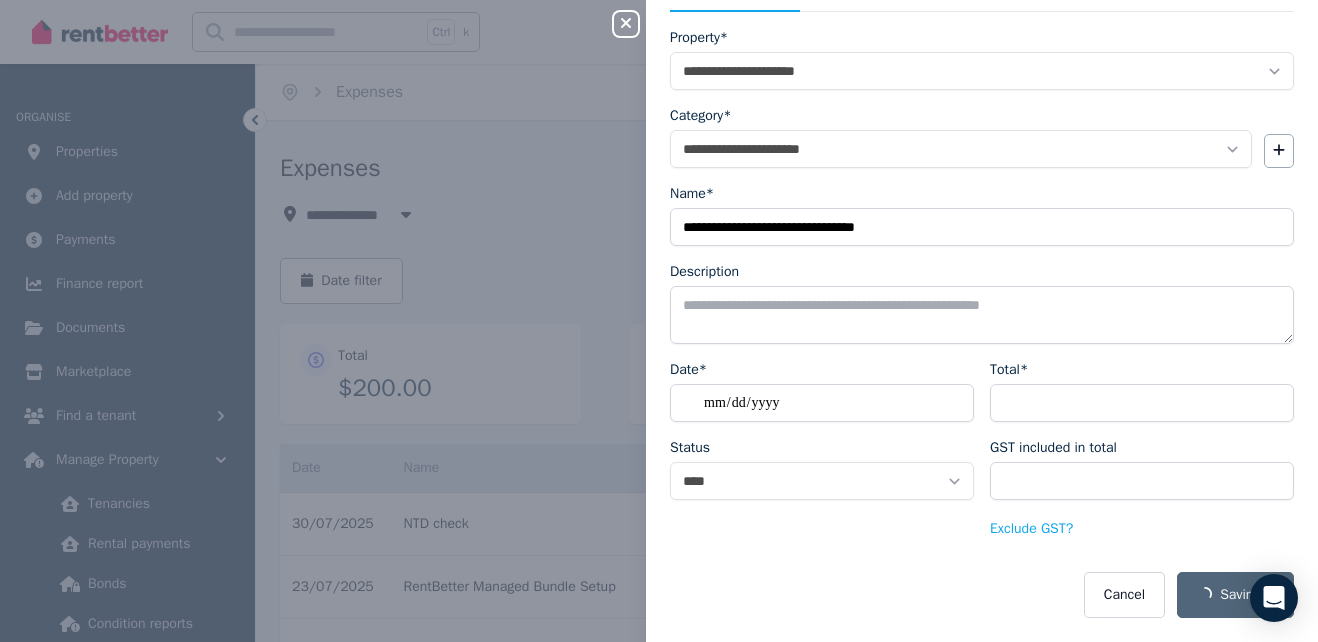 select on "**********" 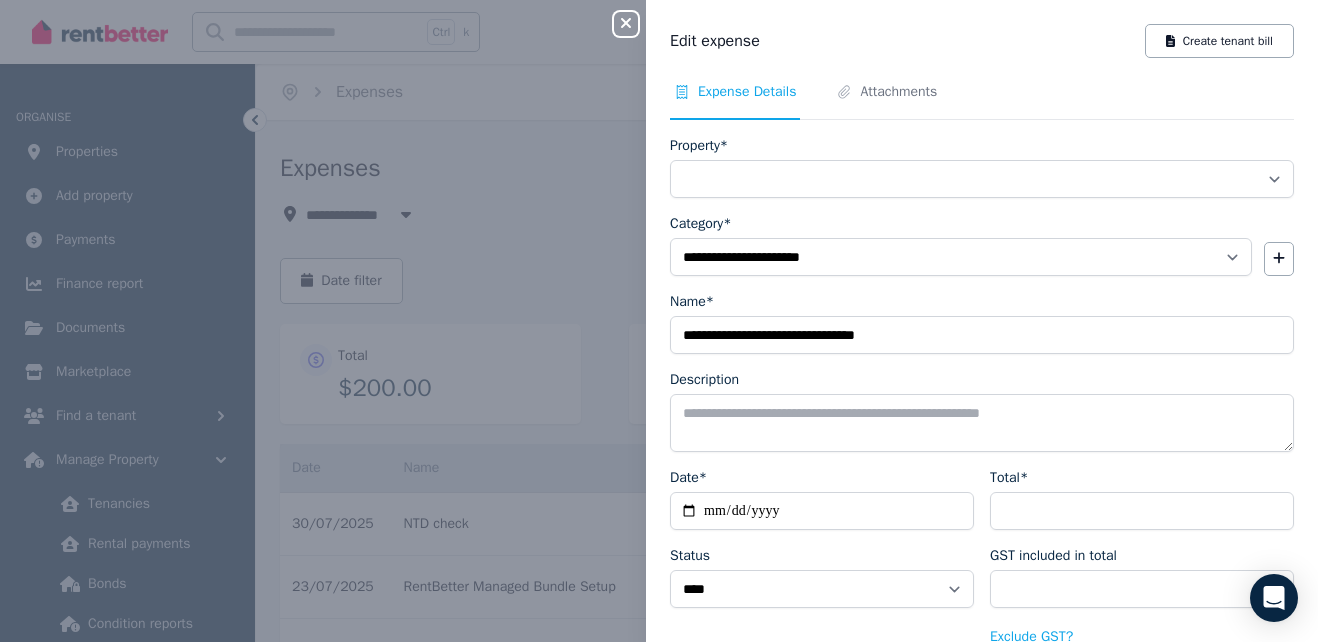select on "**********" 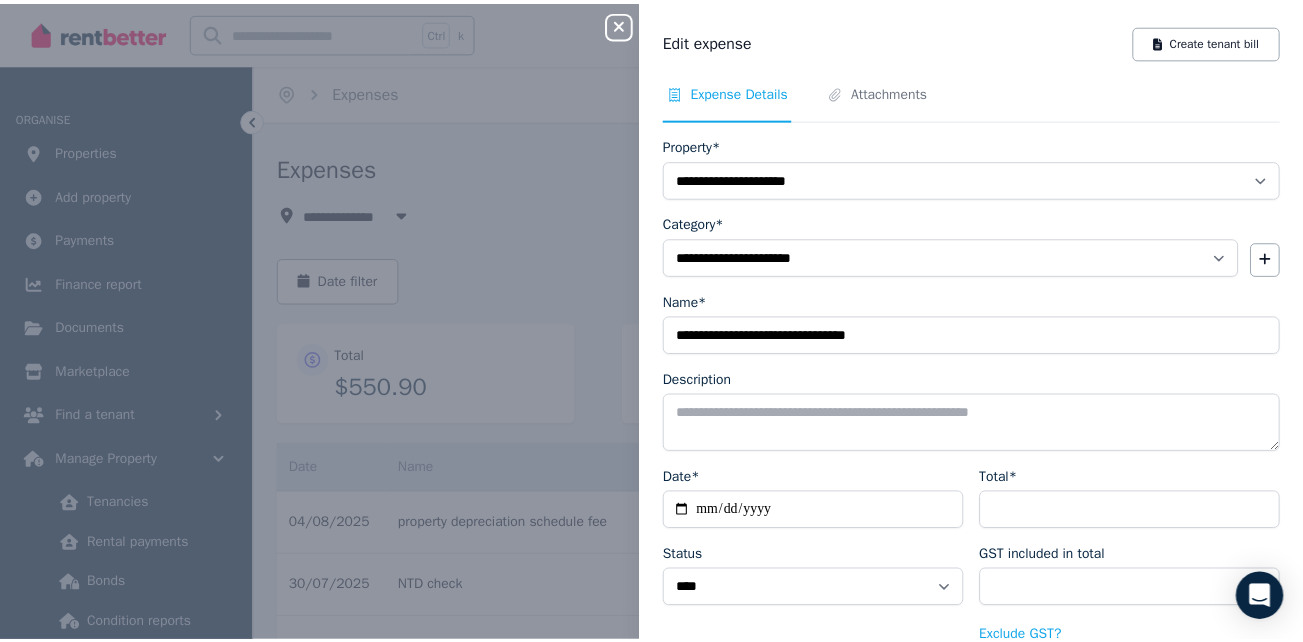 scroll, scrollTop: 108, scrollLeft: 0, axis: vertical 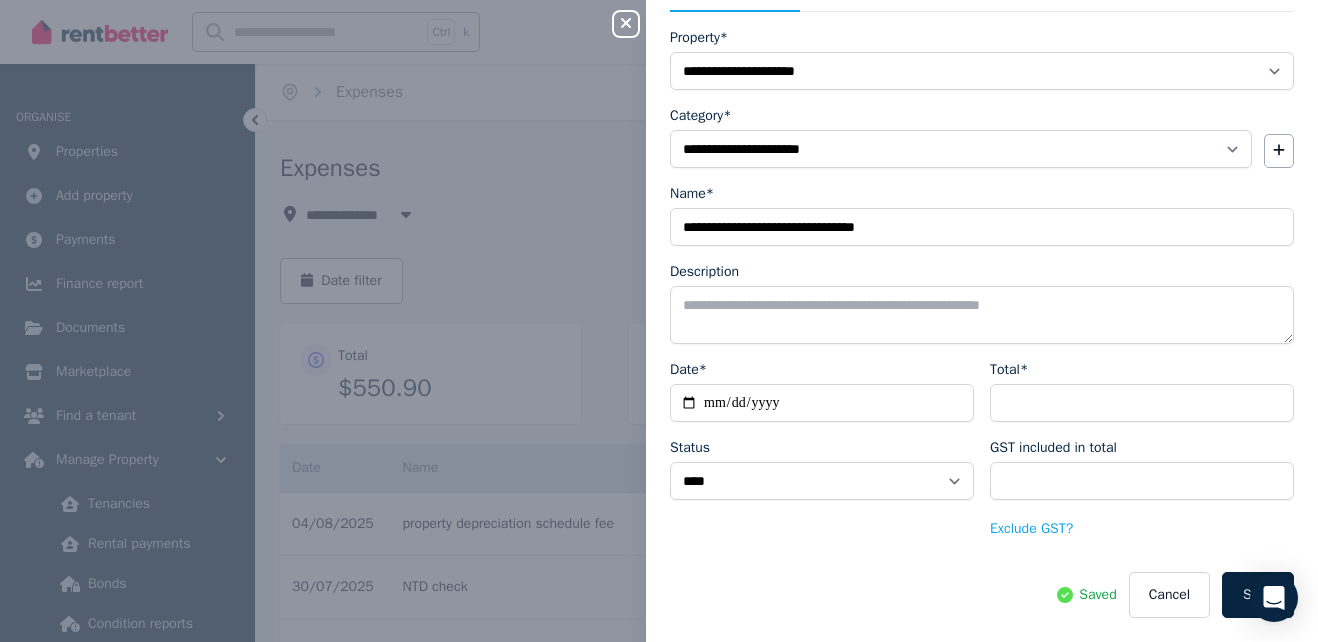 click 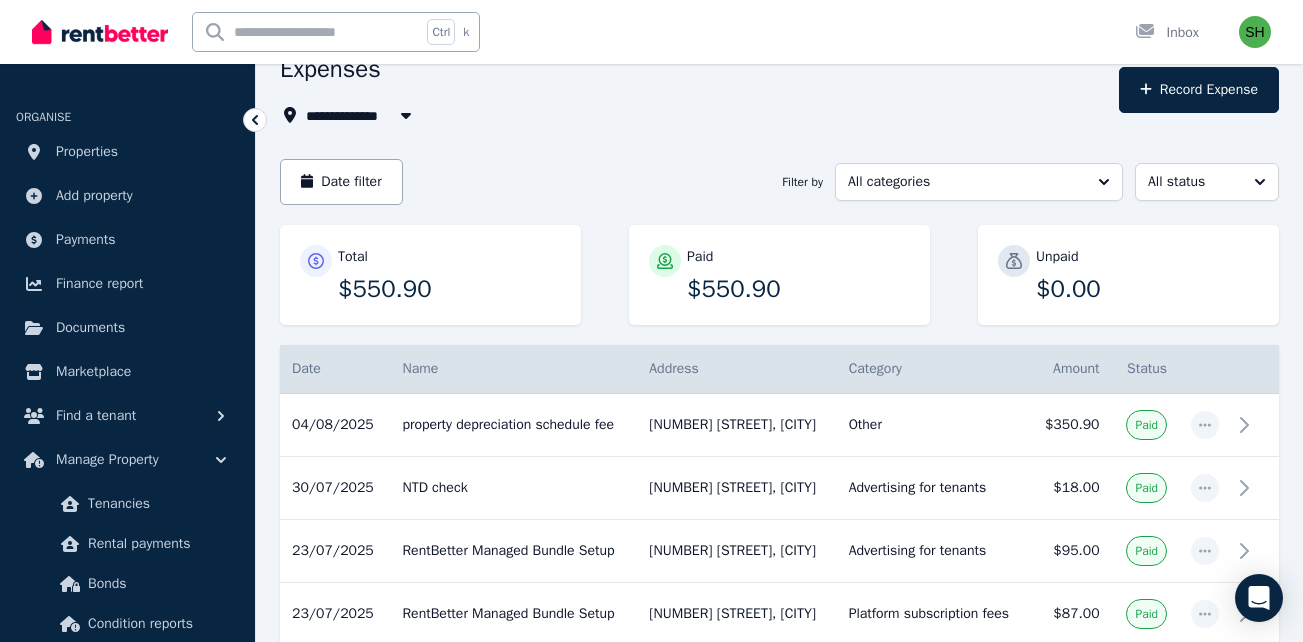 scroll, scrollTop: 97, scrollLeft: 0, axis: vertical 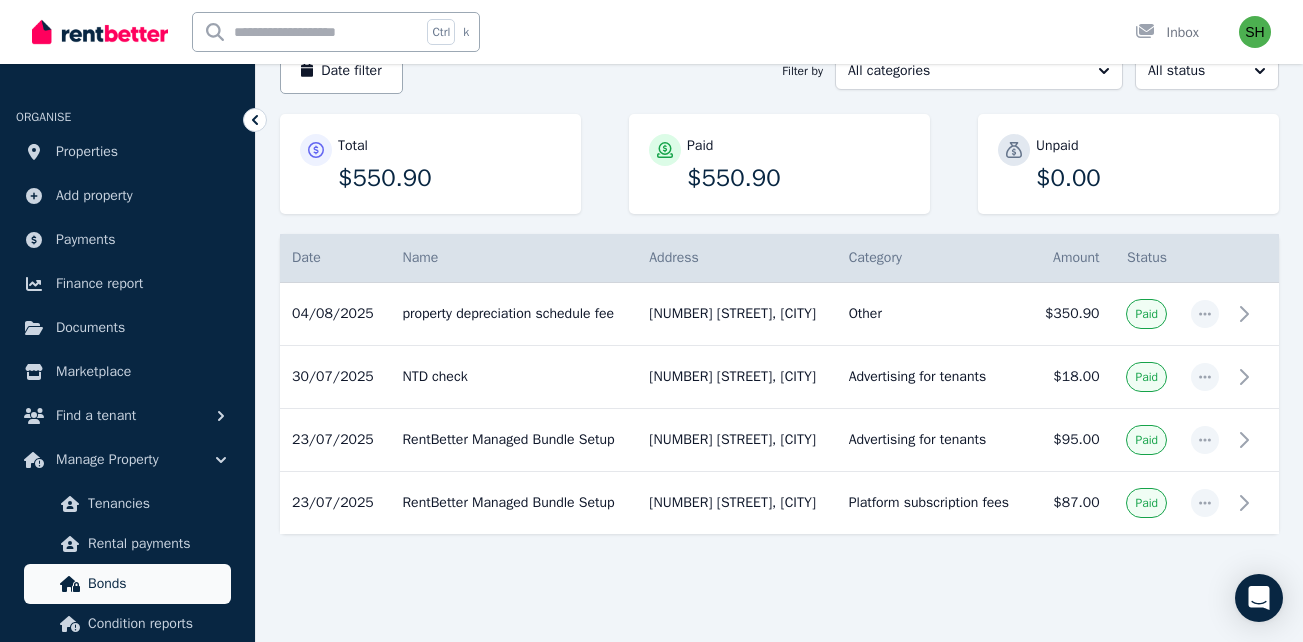 click on "Bonds" at bounding box center (155, 584) 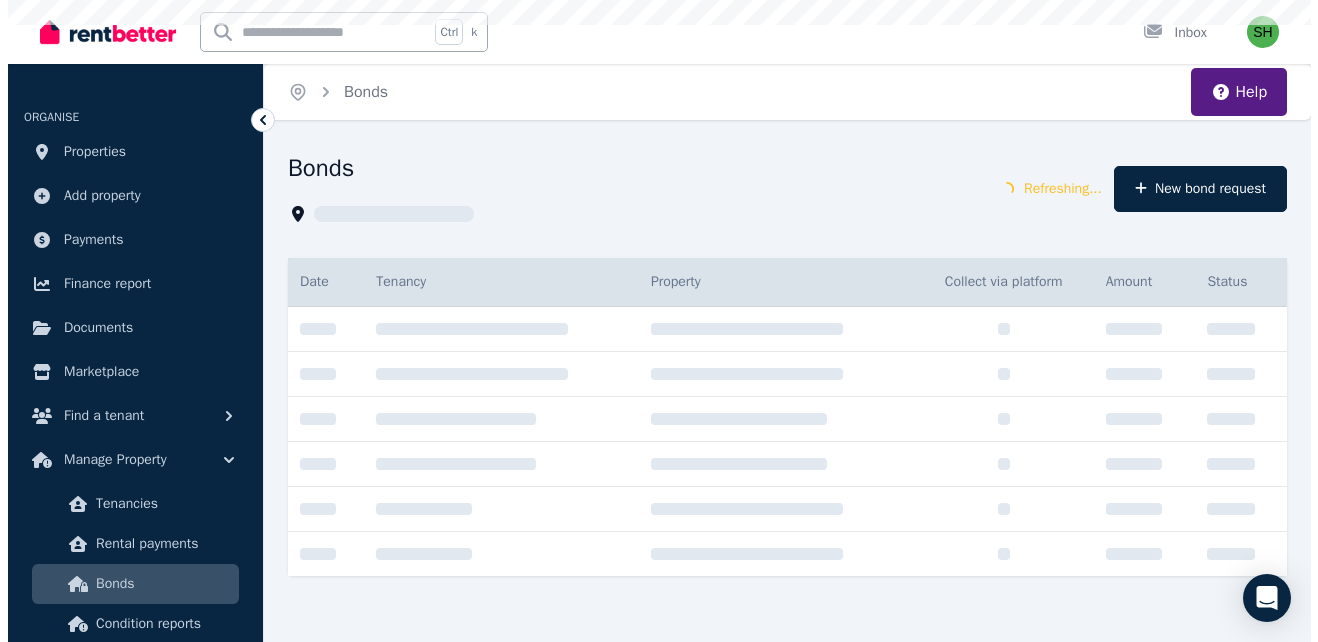 scroll, scrollTop: 0, scrollLeft: 0, axis: both 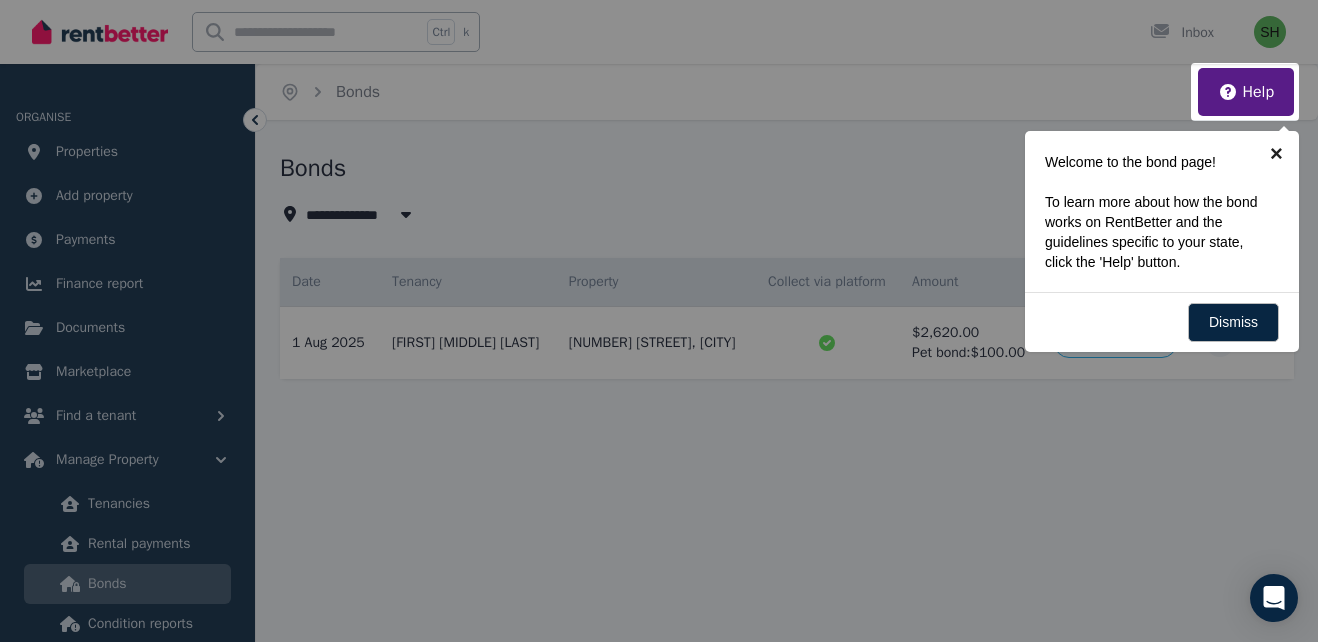 click on "×" at bounding box center [1276, 153] 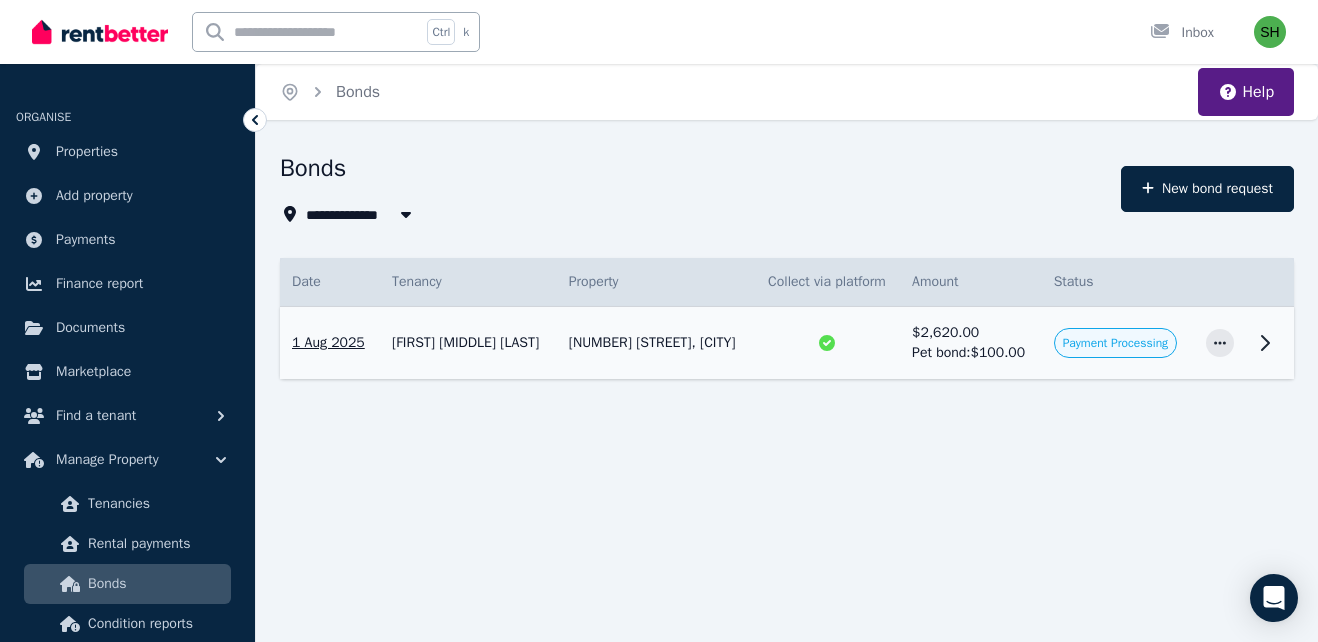 click 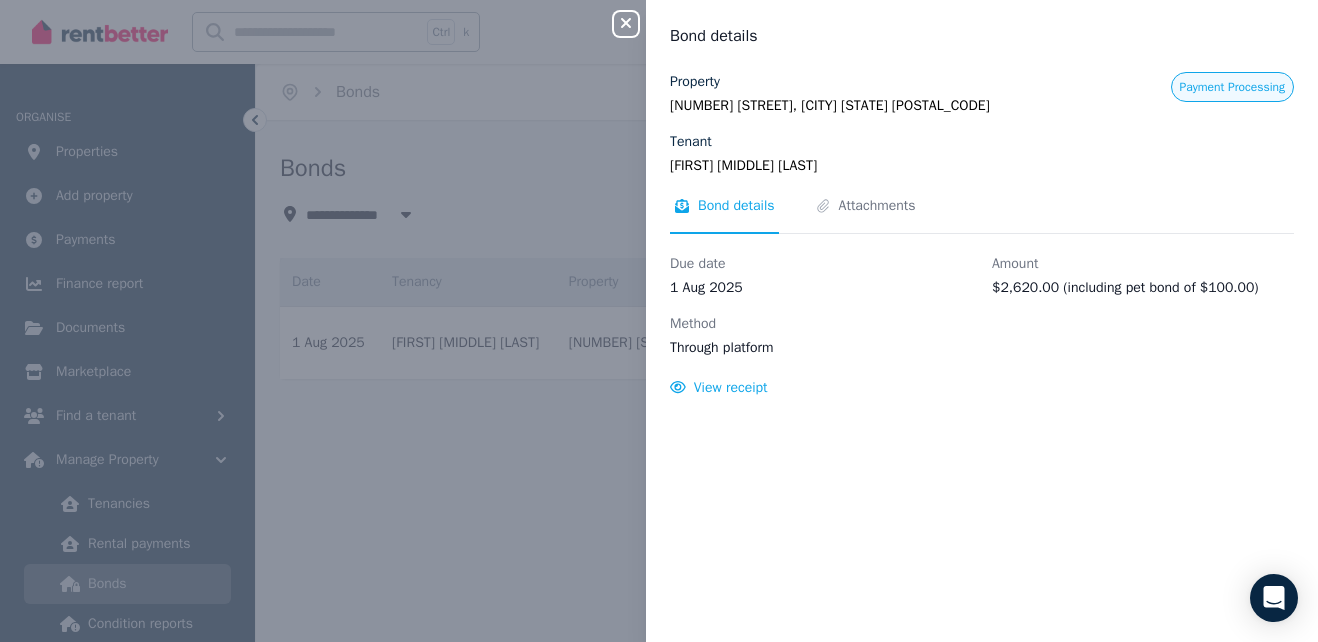 click 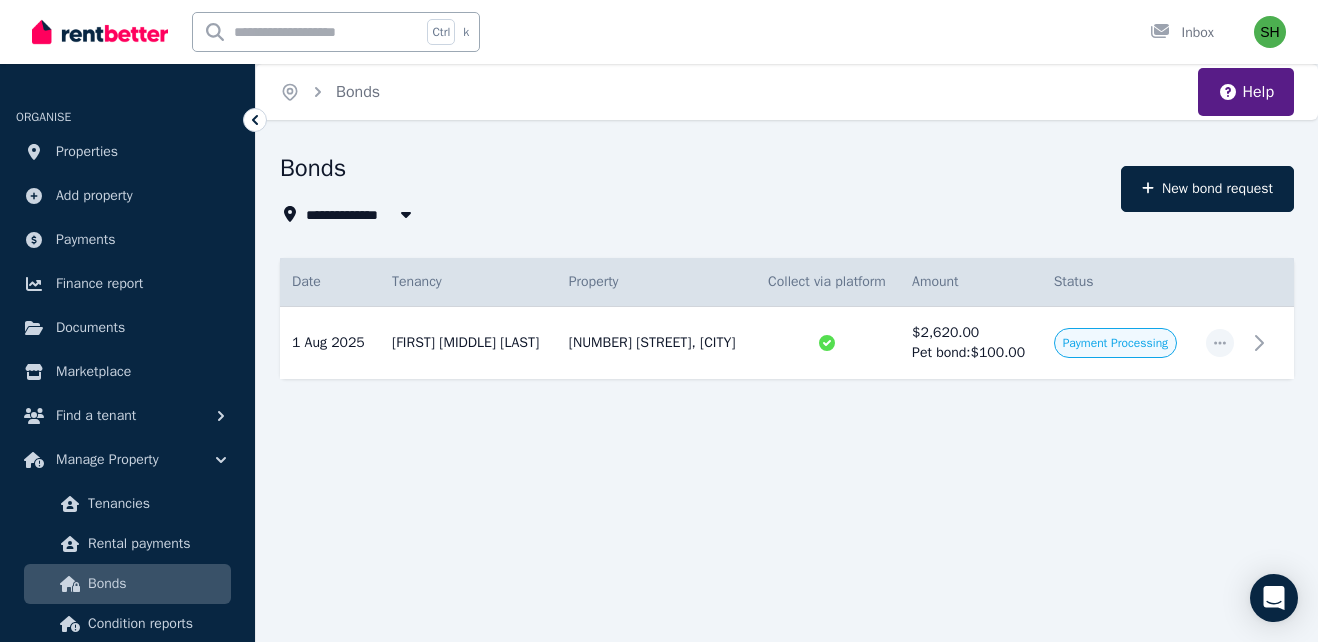 click on "Bonds" at bounding box center (694, 171) 